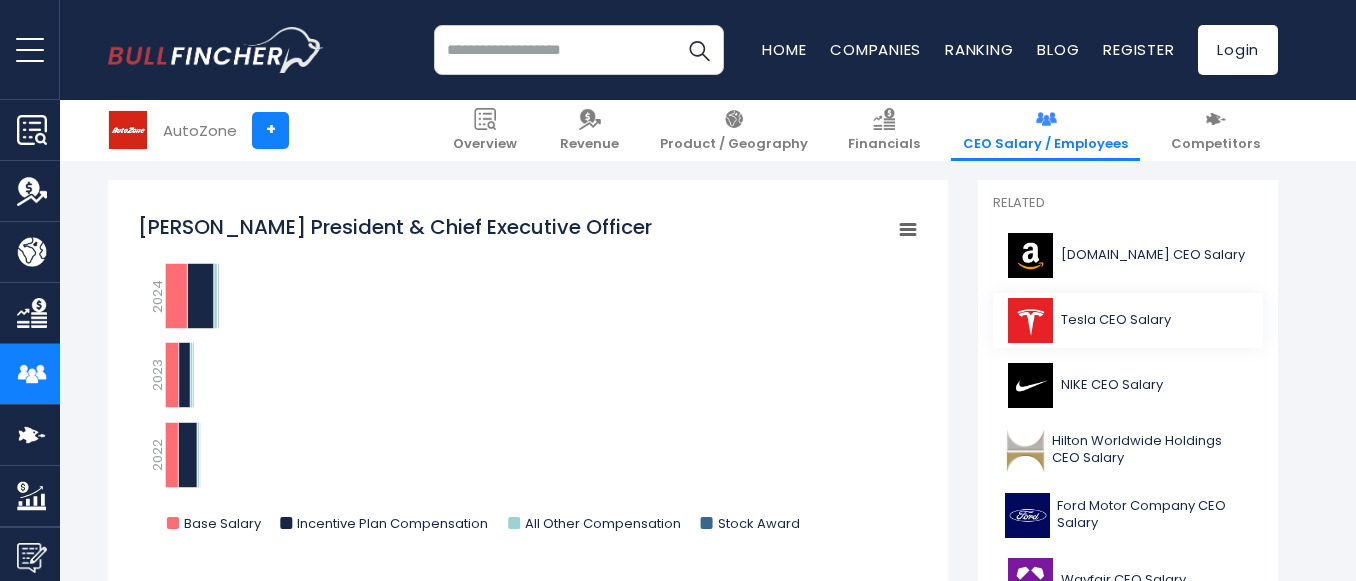 scroll, scrollTop: 520, scrollLeft: 0, axis: vertical 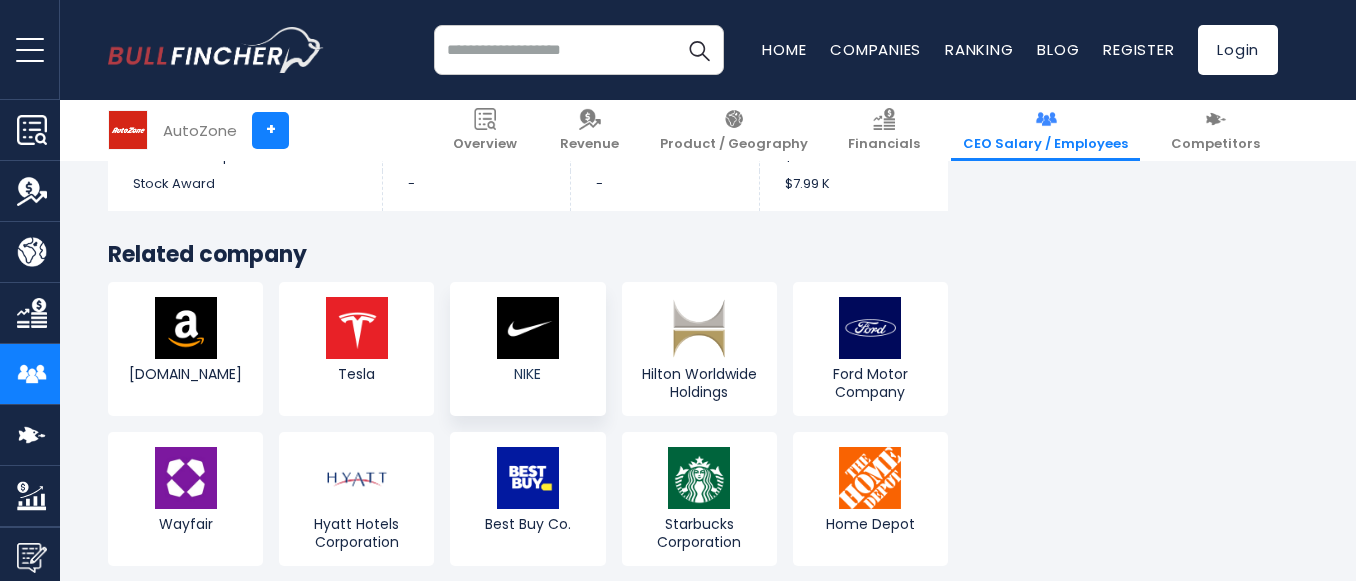 click at bounding box center (528, 328) 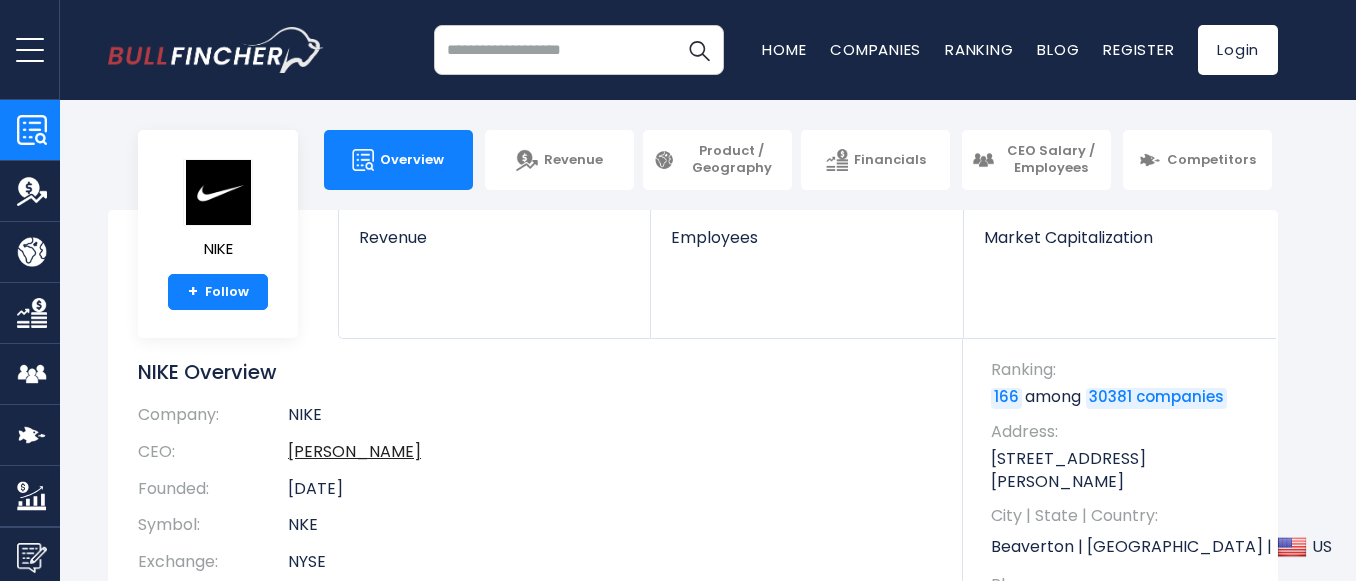 scroll, scrollTop: 0, scrollLeft: 0, axis: both 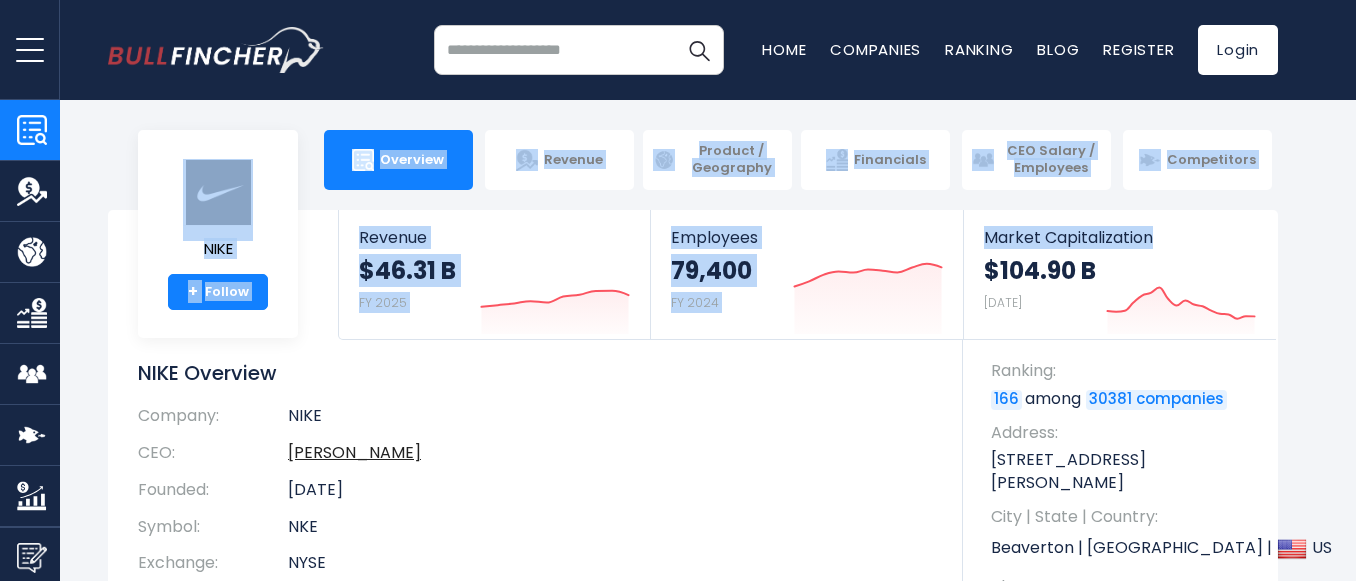 drag, startPoint x: 1355, startPoint y: 9, endPoint x: 1357, endPoint y: 35, distance: 26.076809 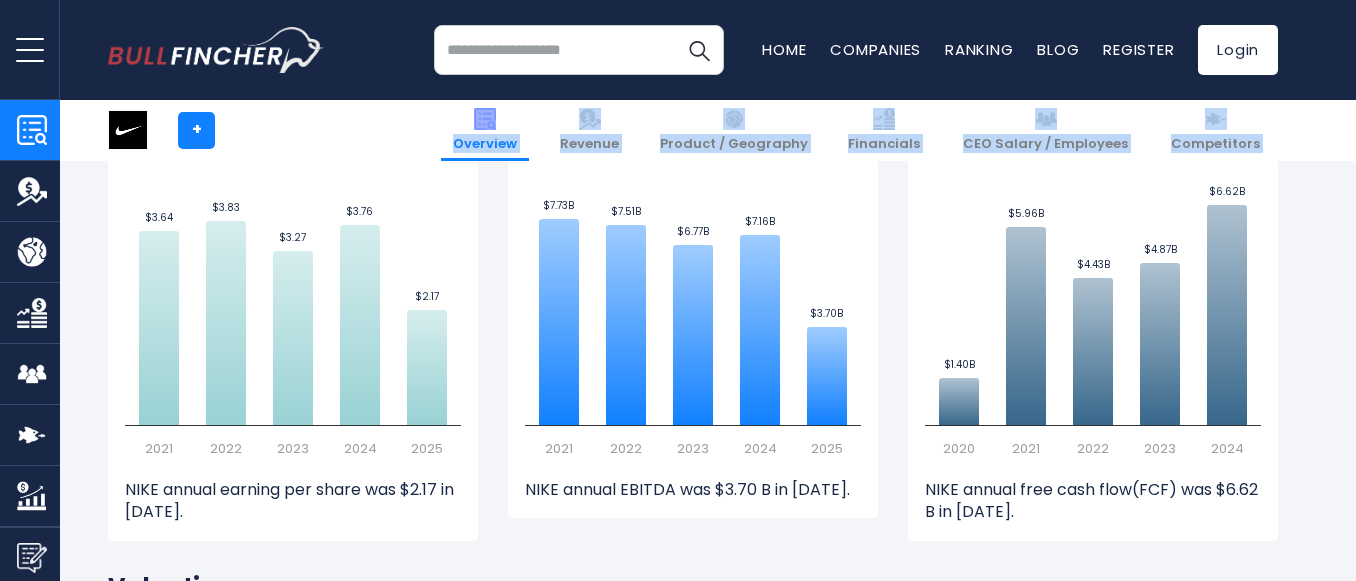 scroll, scrollTop: 5087, scrollLeft: 0, axis: vertical 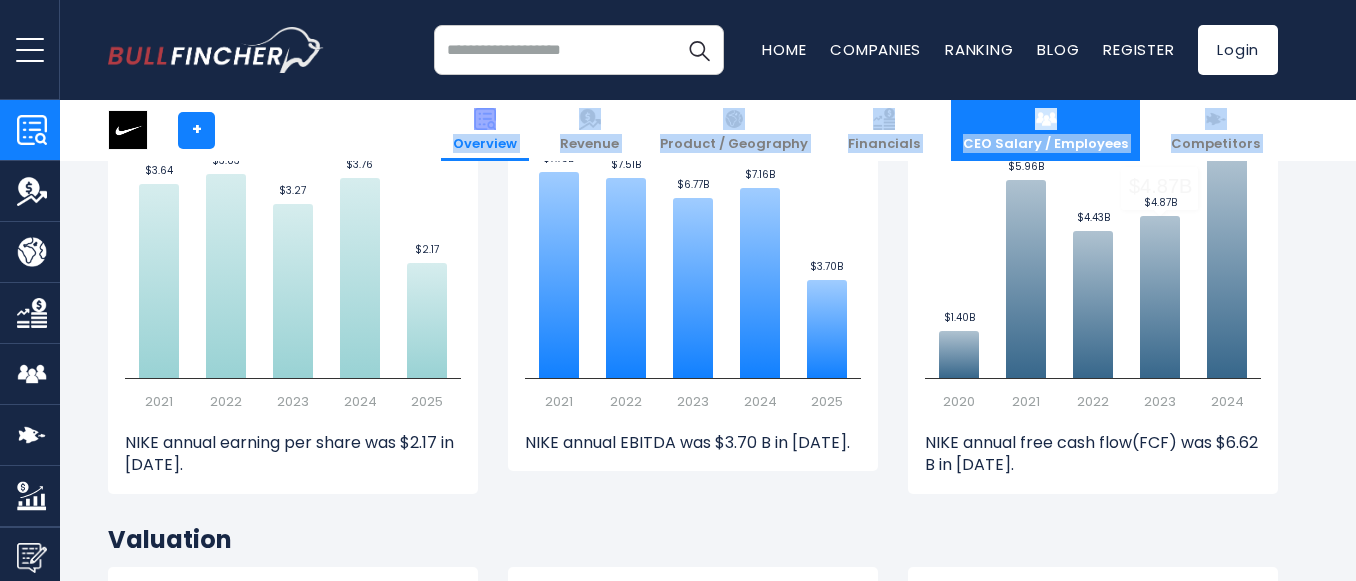 click on "CEO Salary / Employees" at bounding box center [1045, 144] 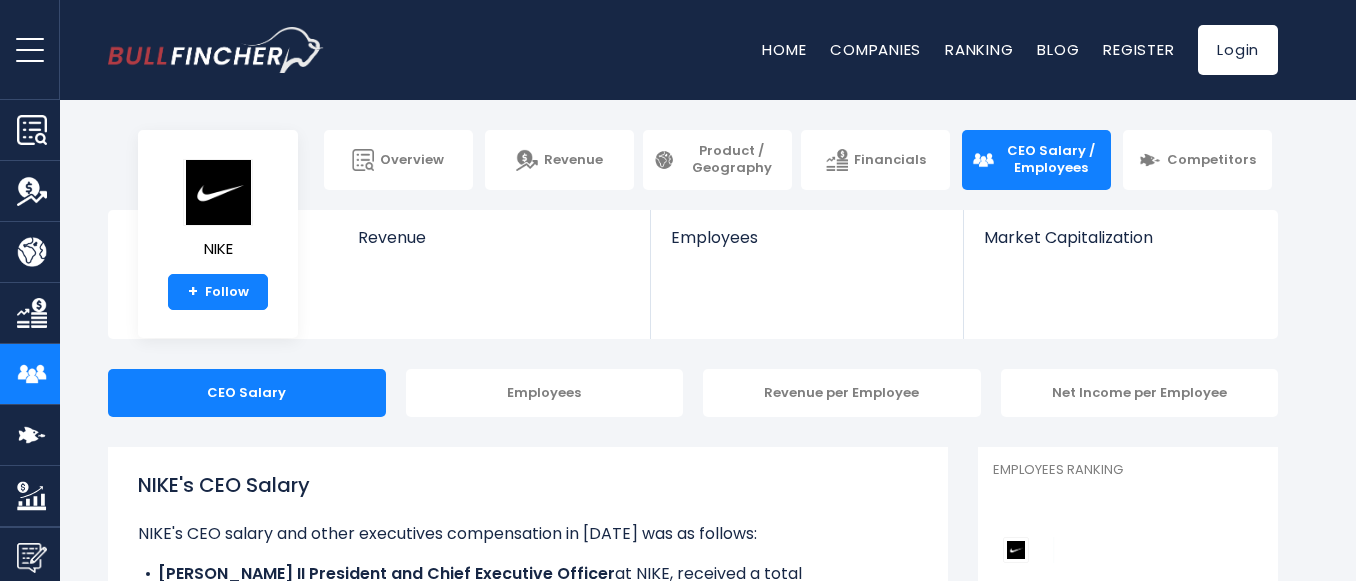 scroll, scrollTop: 0, scrollLeft: 0, axis: both 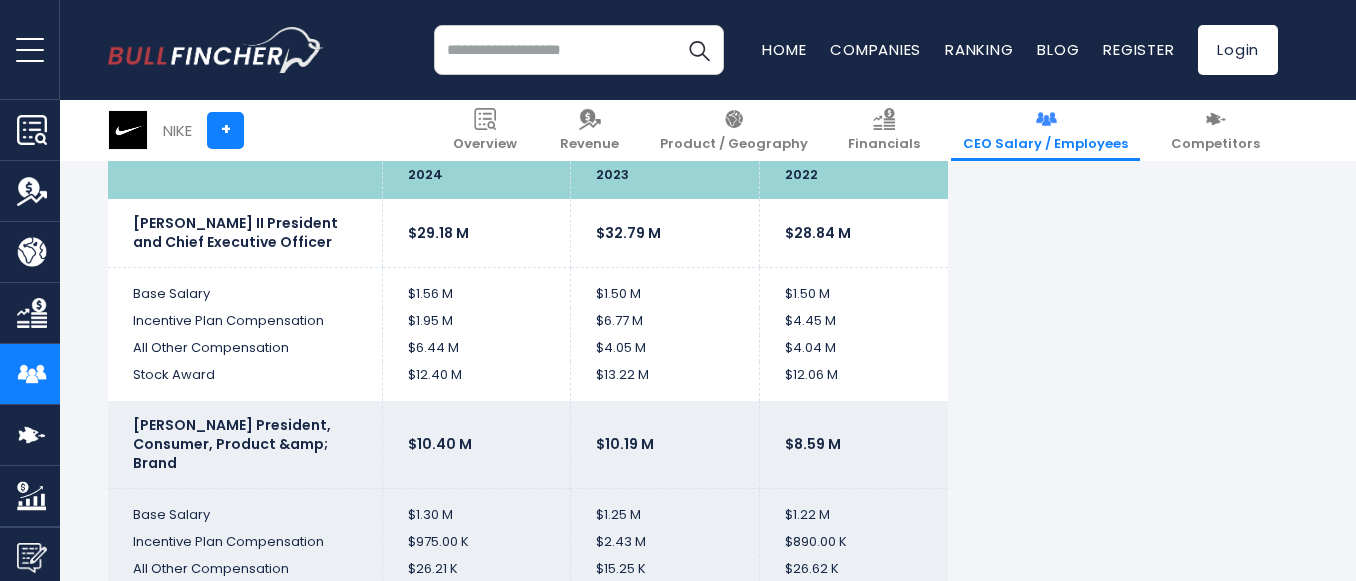 click on "$28.84 M" at bounding box center [853, 233] 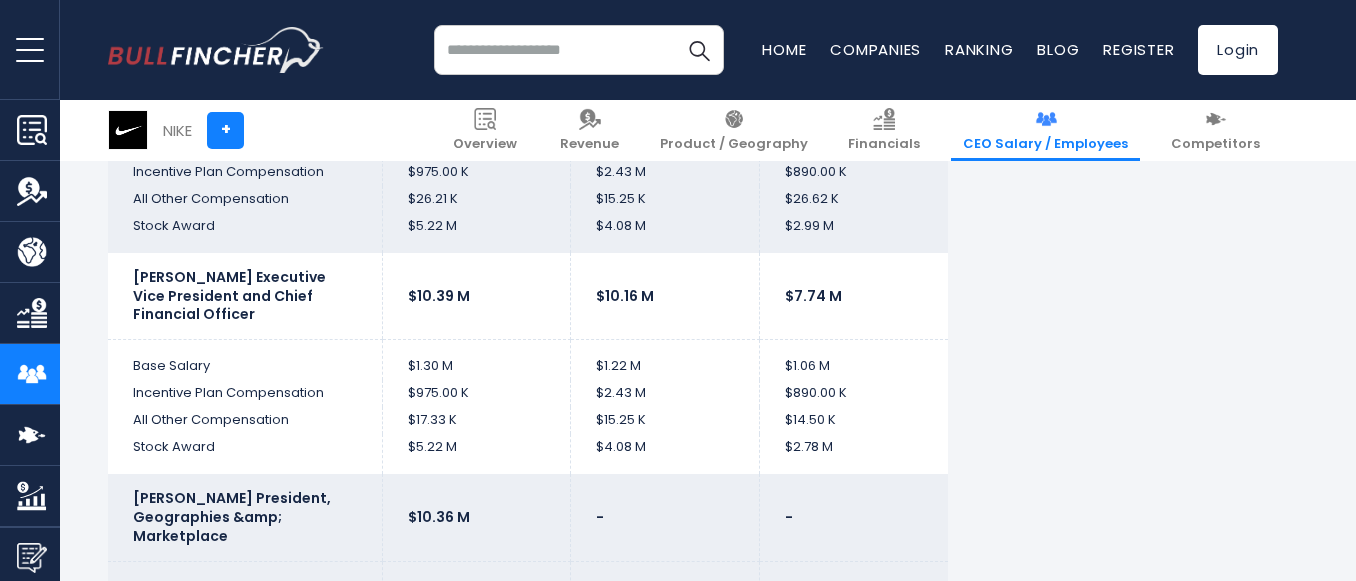scroll, scrollTop: 4334, scrollLeft: 0, axis: vertical 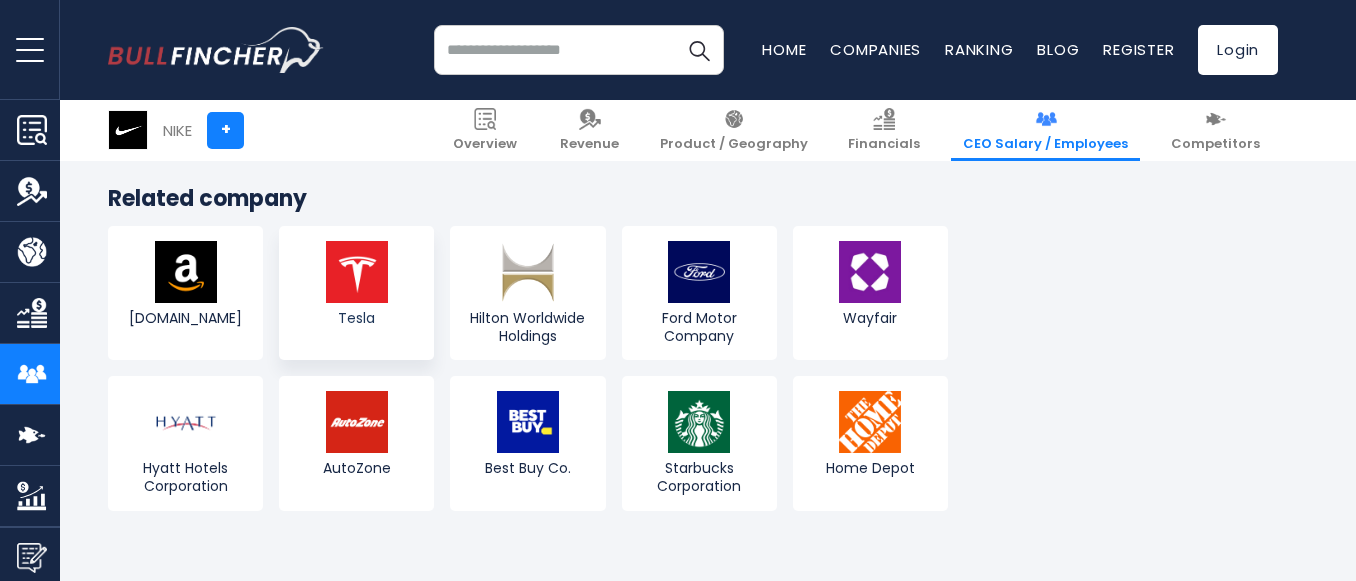 click at bounding box center [357, 272] 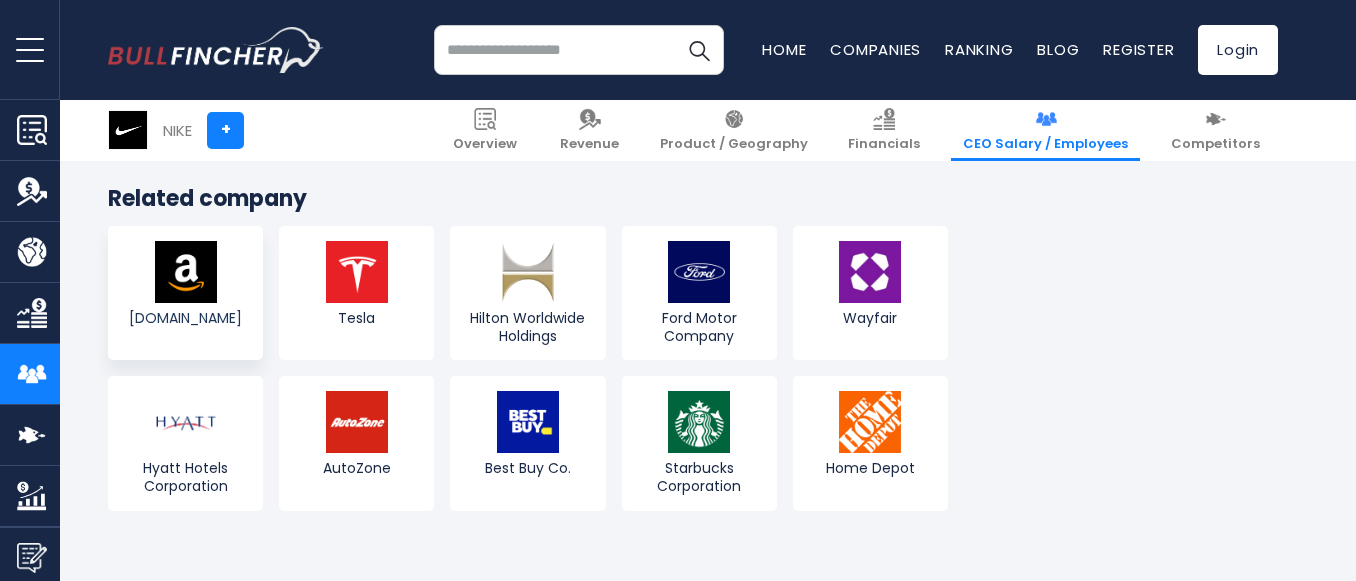 click on "[DOMAIN_NAME]" at bounding box center [185, 293] 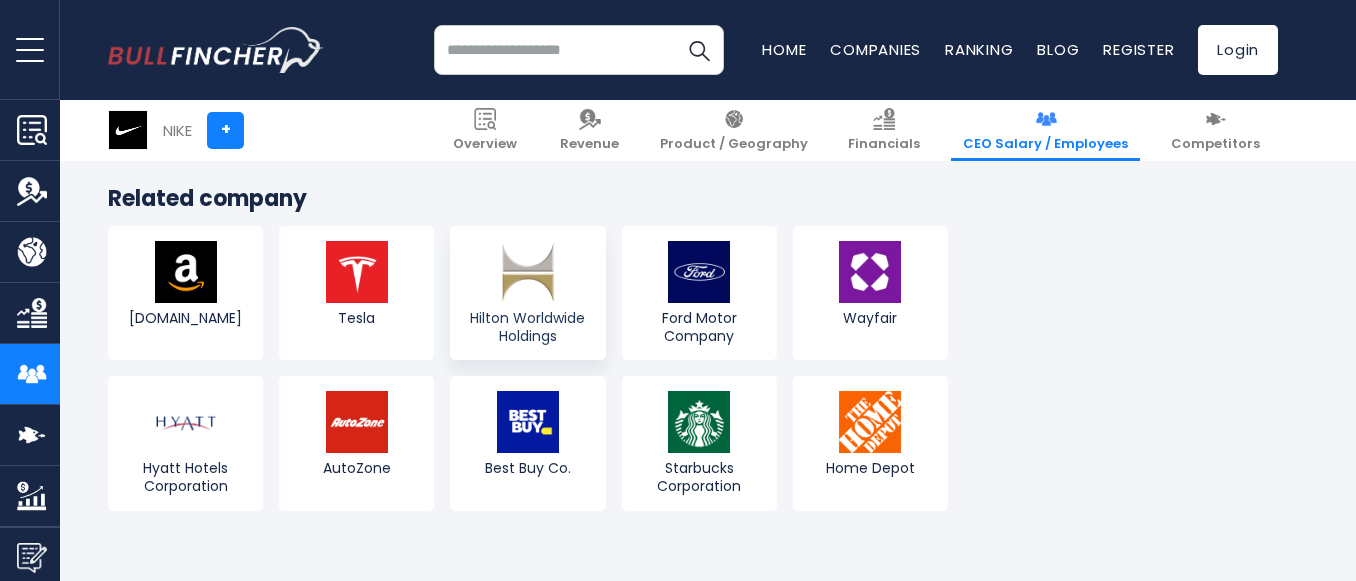 click at bounding box center (528, 272) 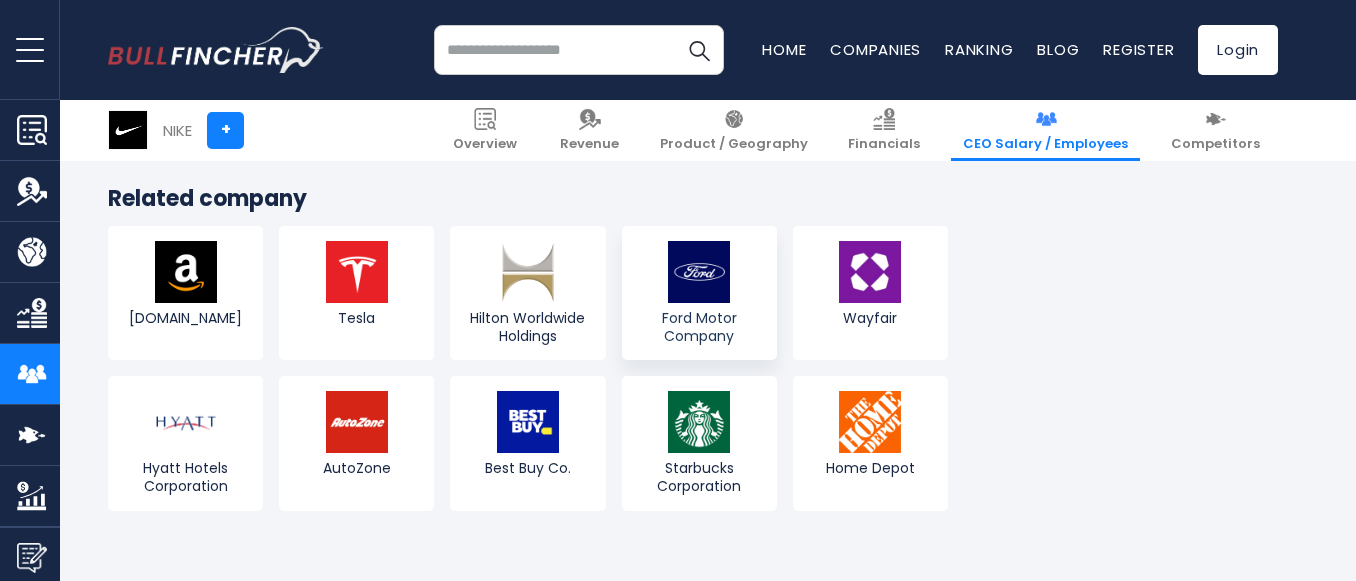 click at bounding box center [699, 272] 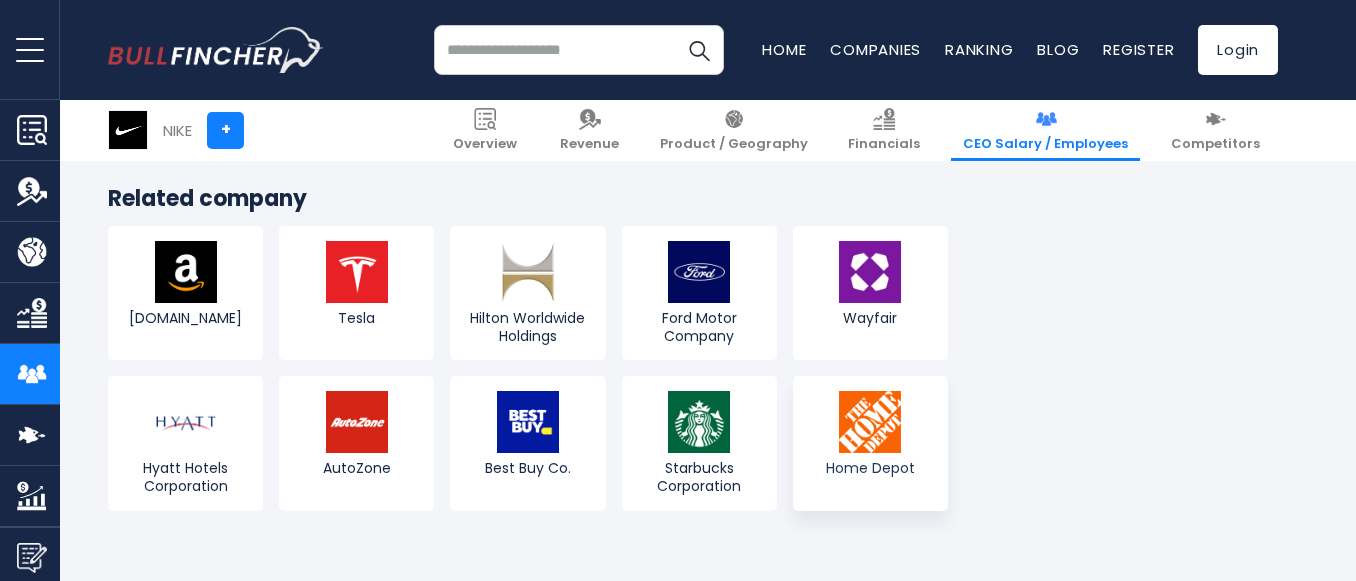 click at bounding box center [870, 422] 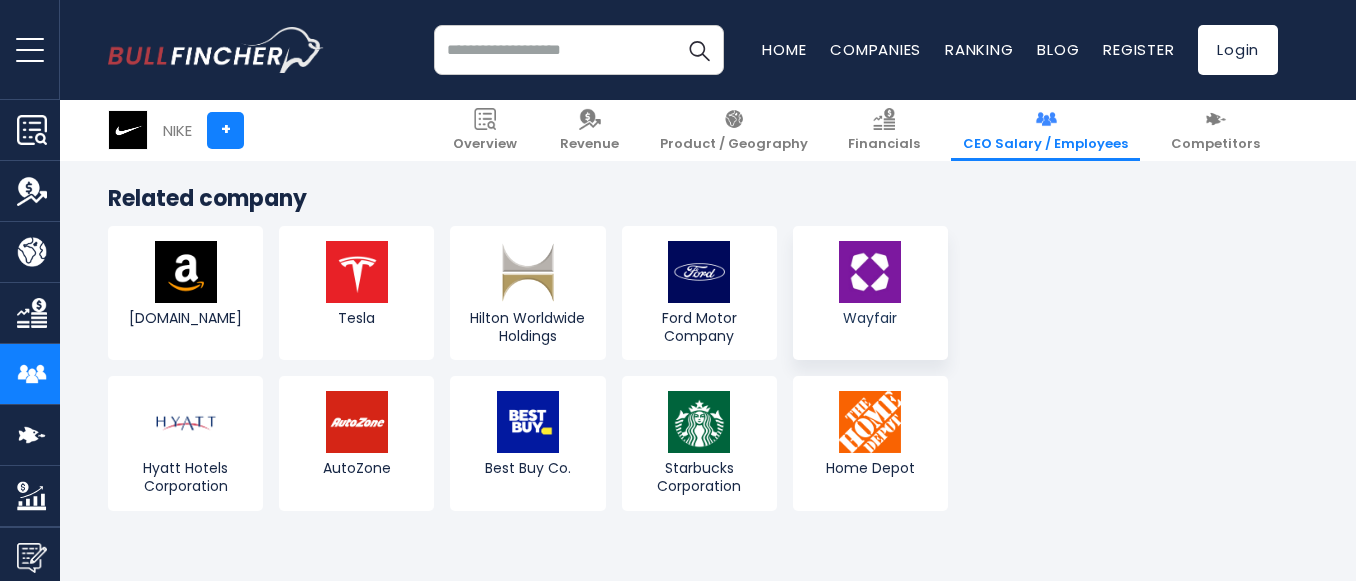 click at bounding box center [870, 272] 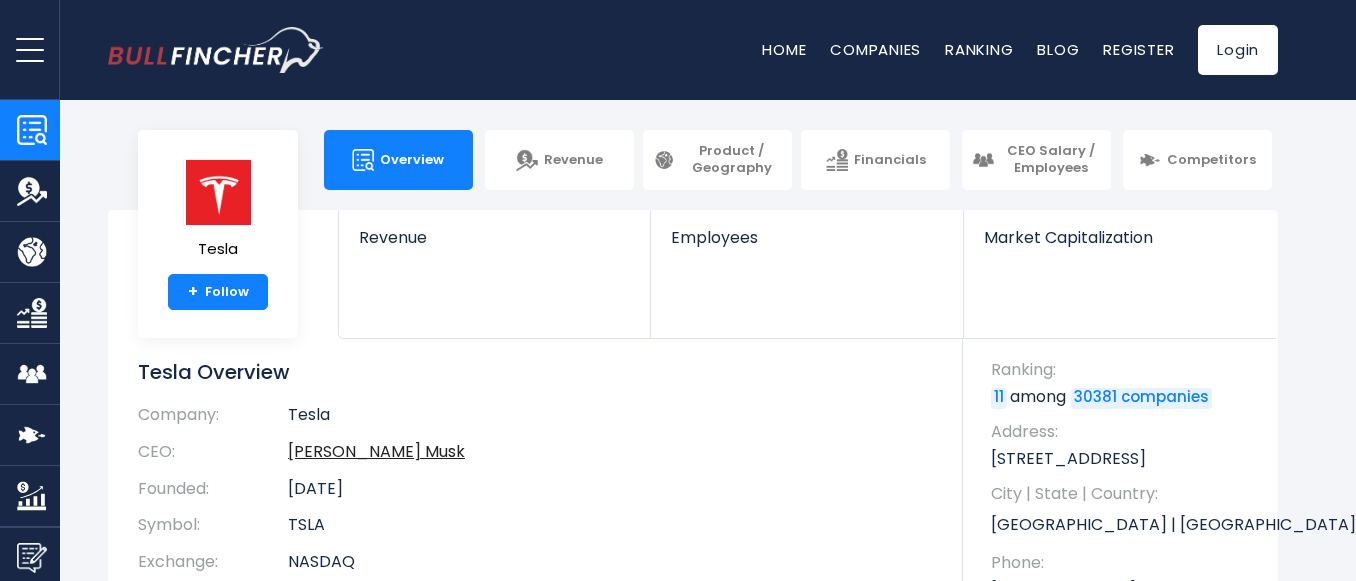 scroll, scrollTop: 0, scrollLeft: 0, axis: both 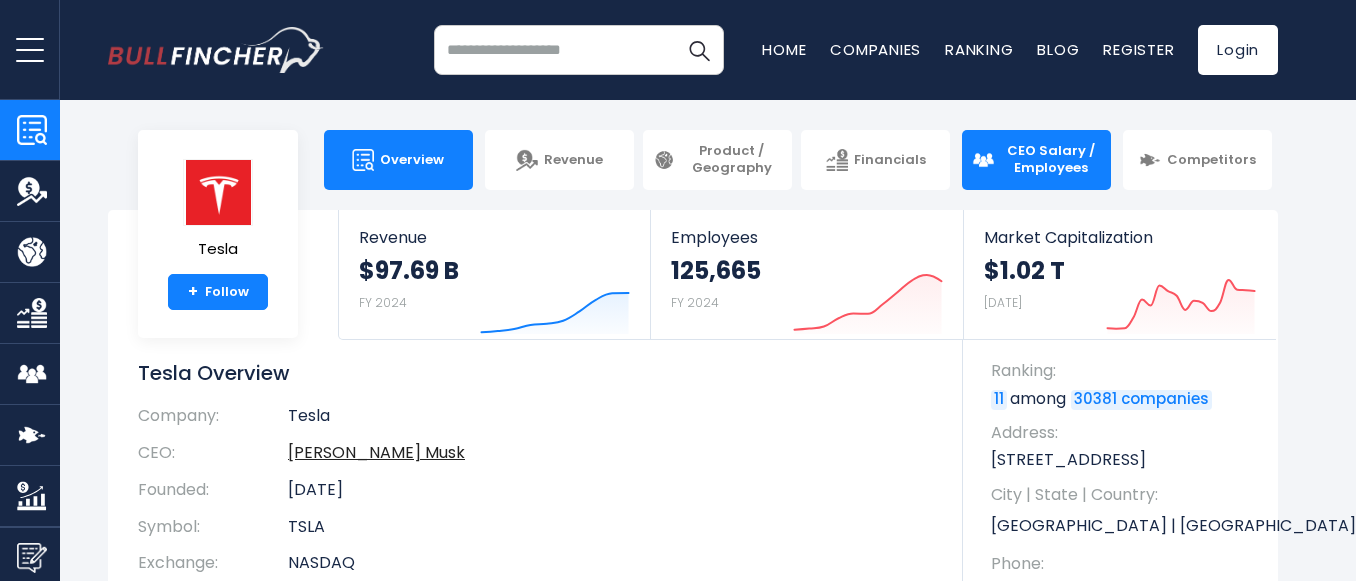 click on "CEO Salary / Employees" at bounding box center (1050, 160) 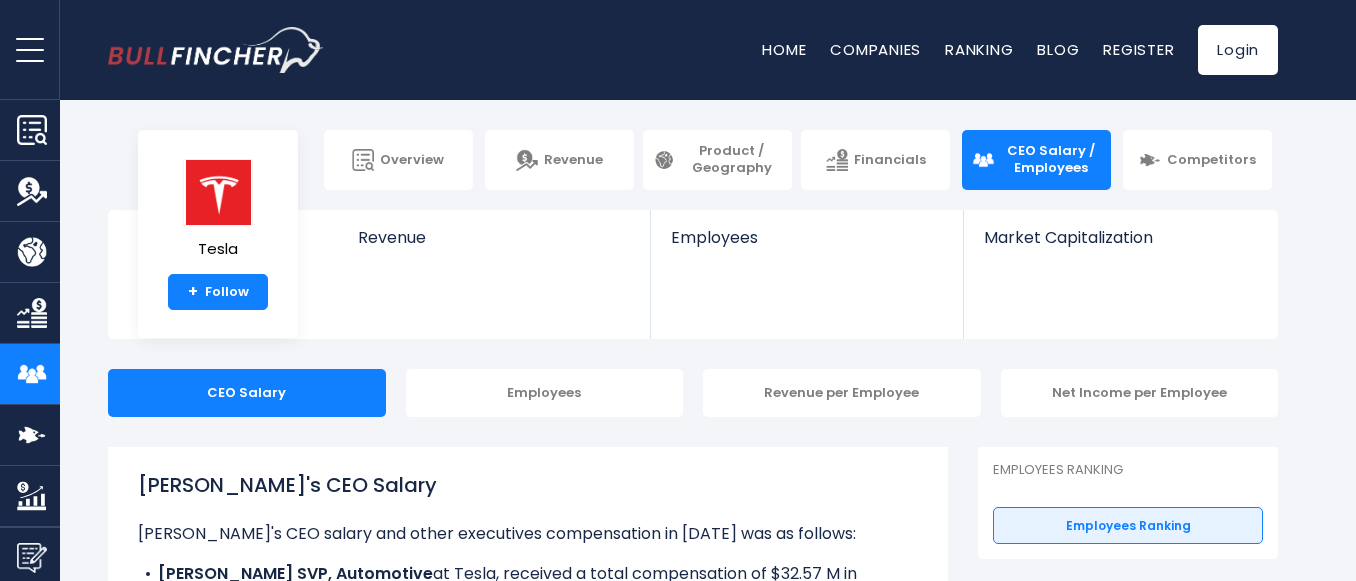 scroll, scrollTop: 0, scrollLeft: 0, axis: both 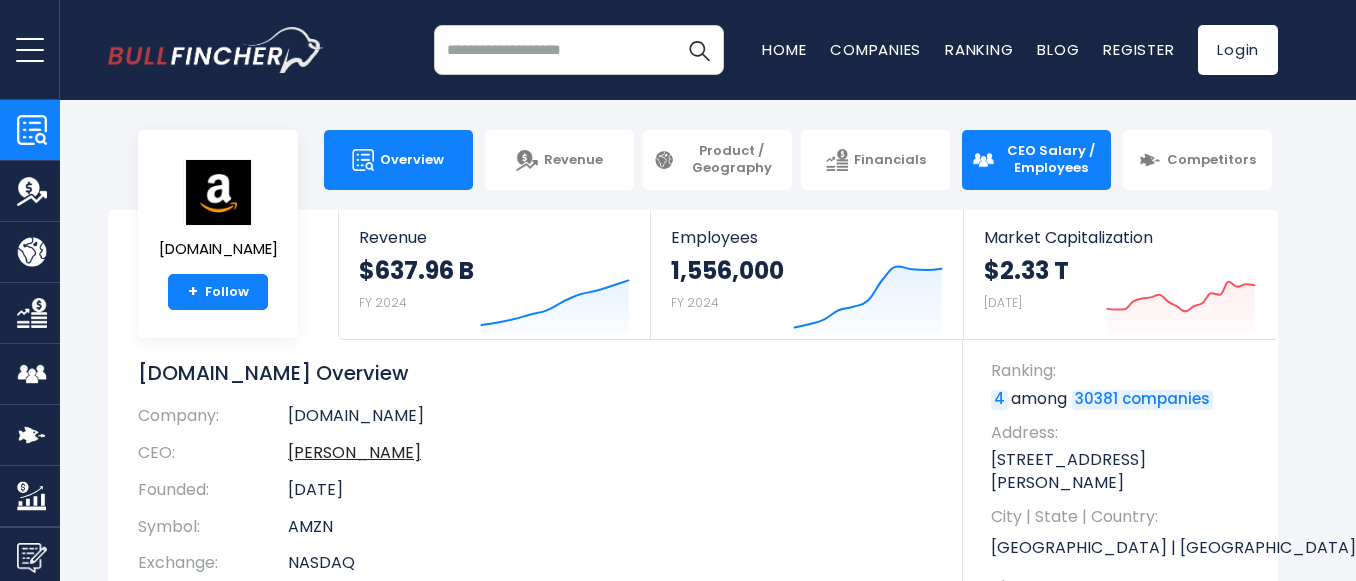 click on "CEO Salary / Employees" at bounding box center (1050, 160) 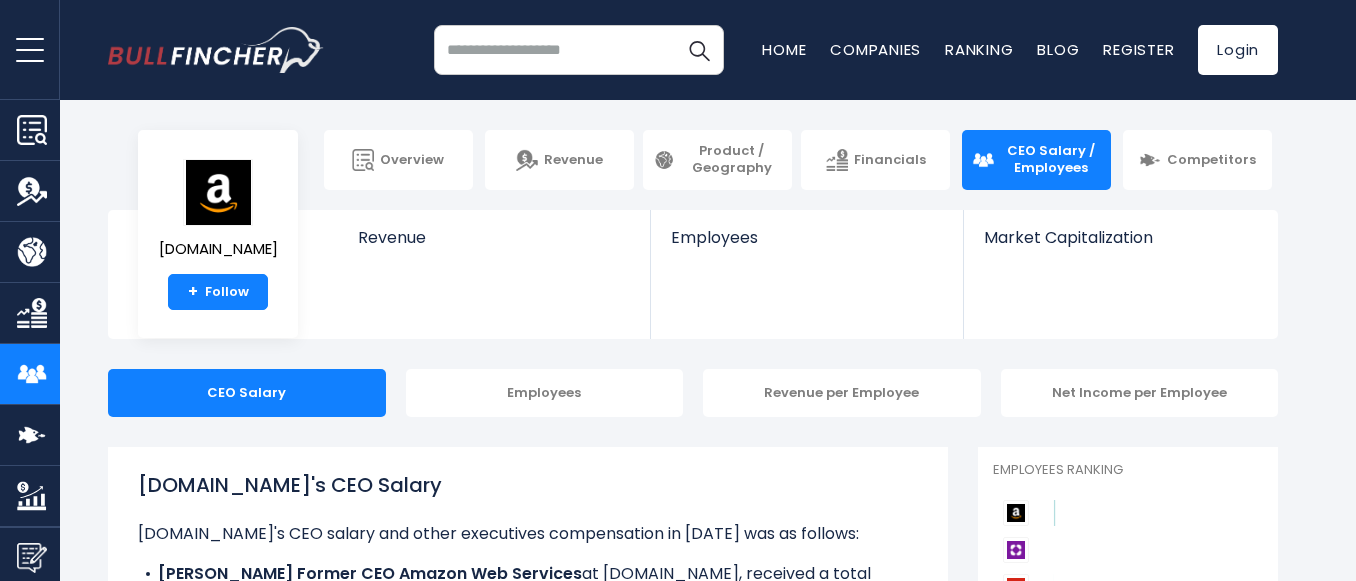 scroll, scrollTop: 0, scrollLeft: 0, axis: both 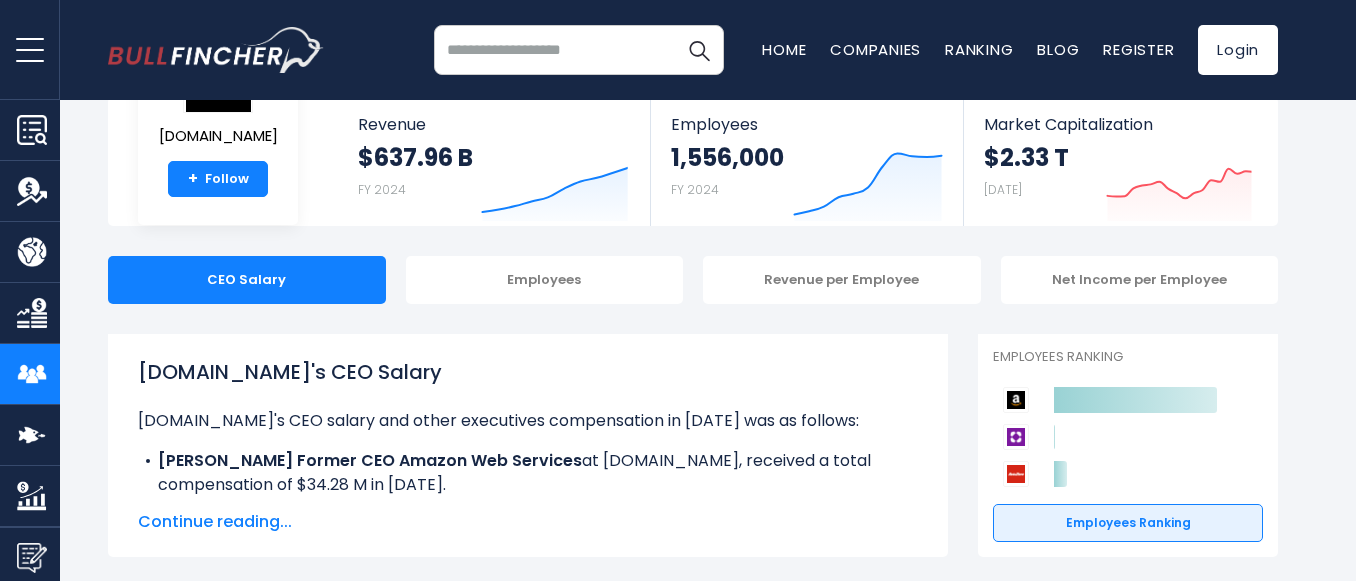 drag, startPoint x: 1356, startPoint y: 58, endPoint x: 1356, endPoint y: 83, distance: 25 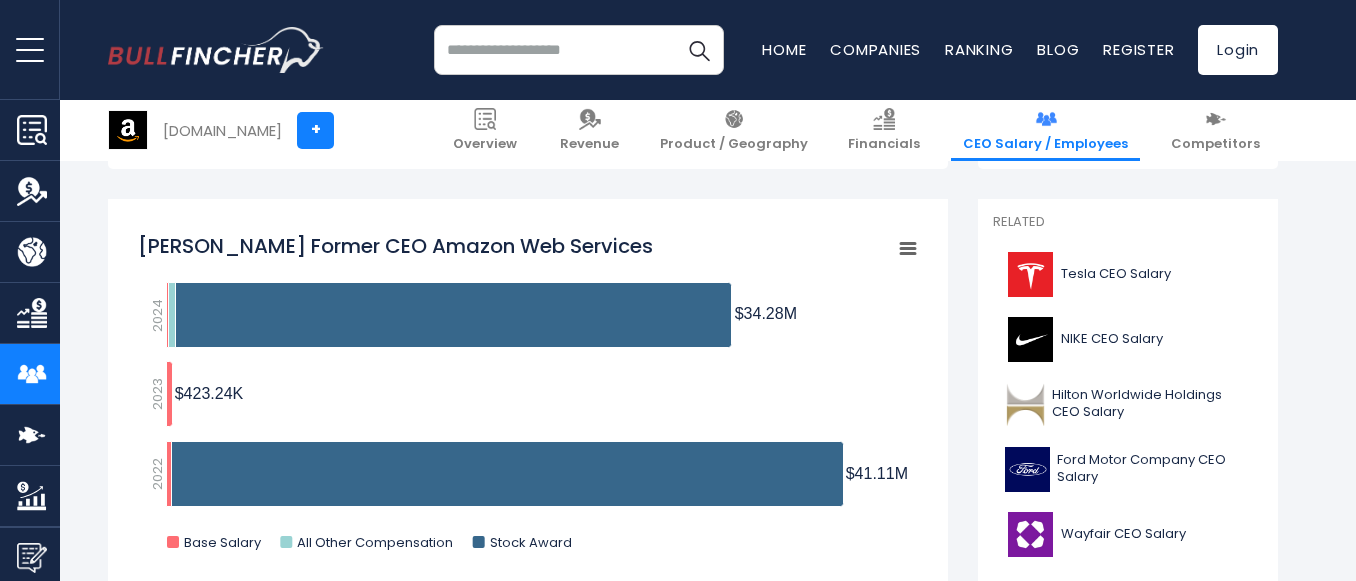 scroll, scrollTop: 517, scrollLeft: 0, axis: vertical 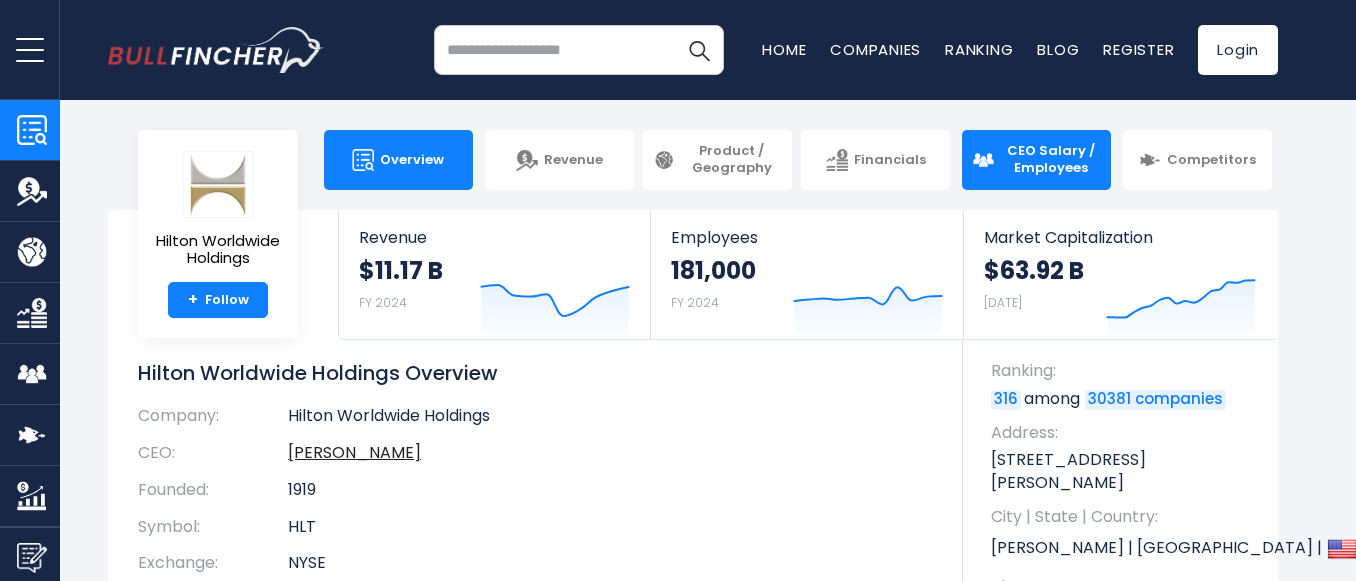 click on "CEO Salary / Employees" at bounding box center [1050, 160] 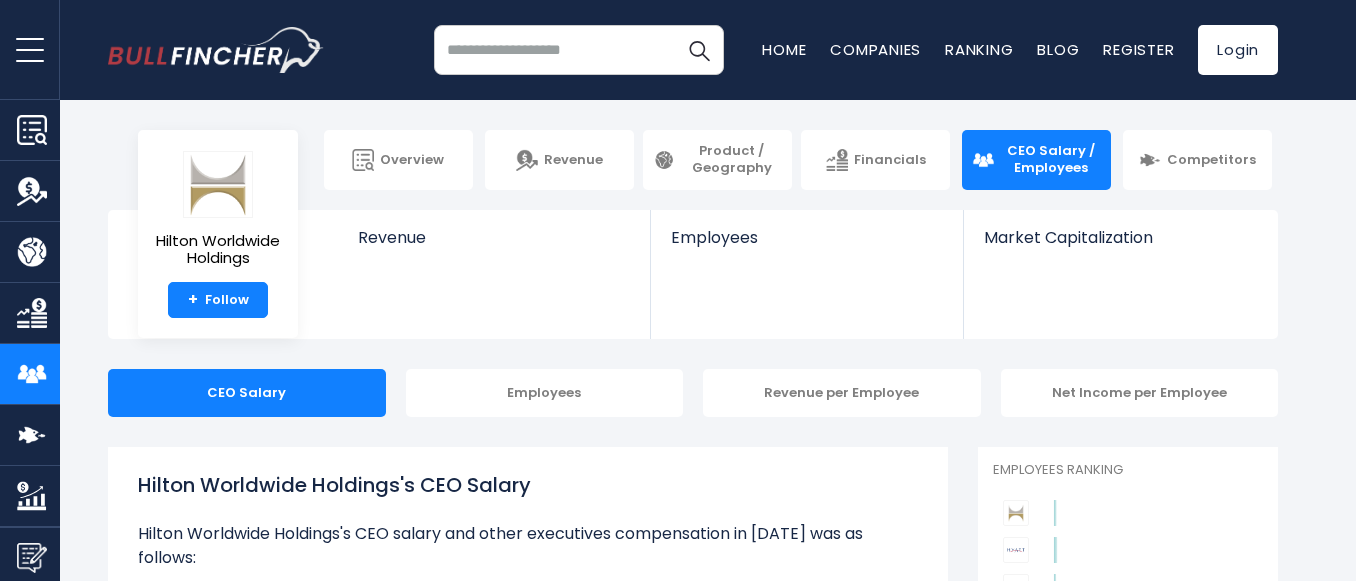 scroll, scrollTop: 0, scrollLeft: 0, axis: both 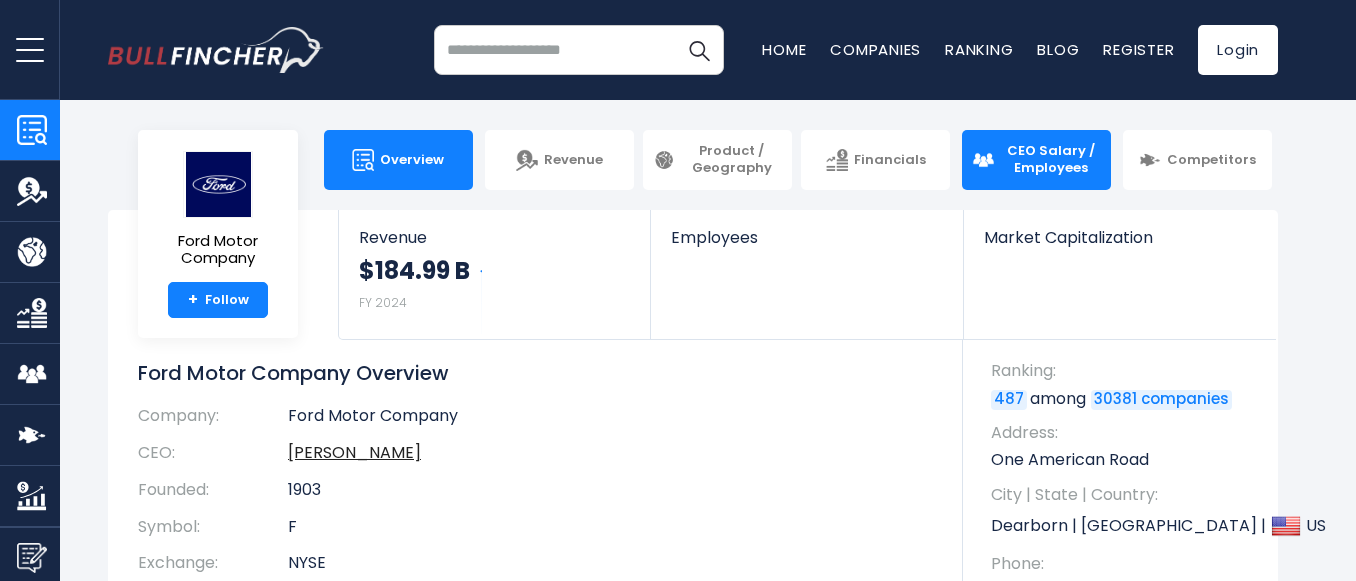 click on "CEO Salary / Employees" at bounding box center (1050, 160) 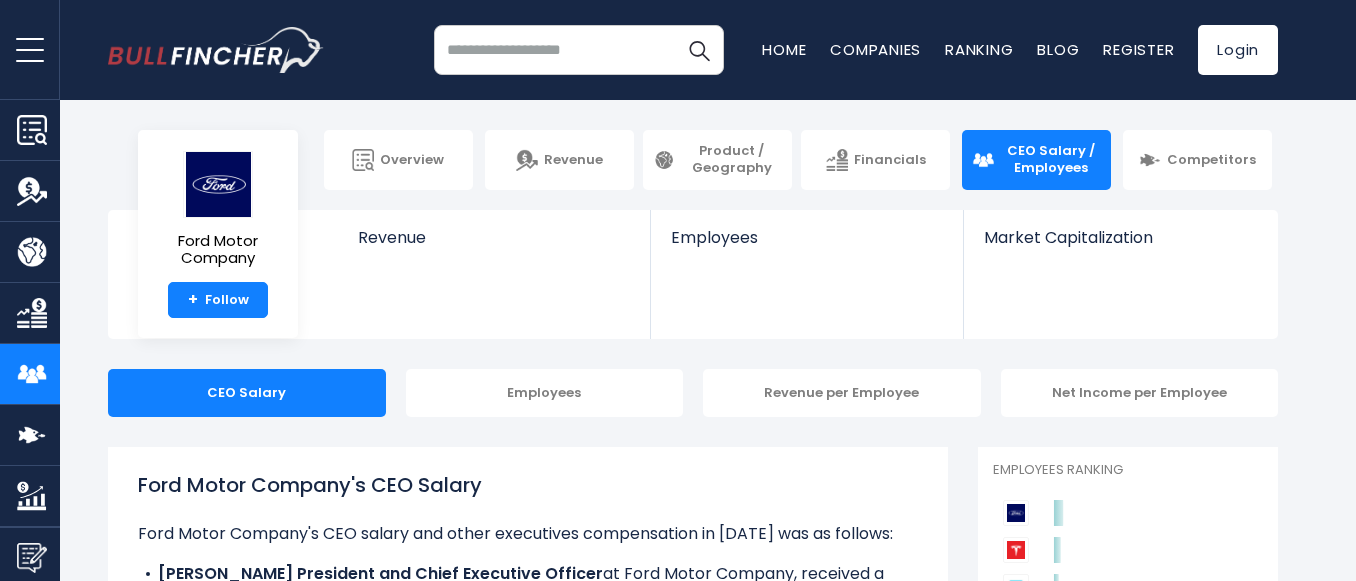 scroll, scrollTop: 0, scrollLeft: 0, axis: both 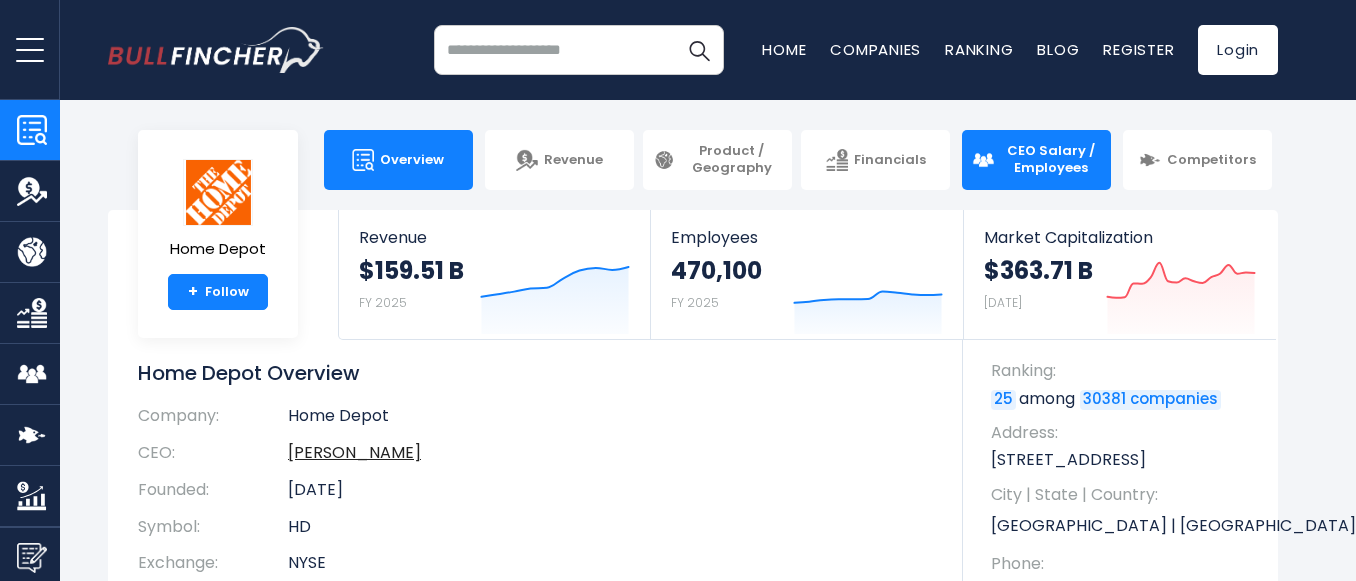 click on "CEO Salary / Employees" at bounding box center (1050, 160) 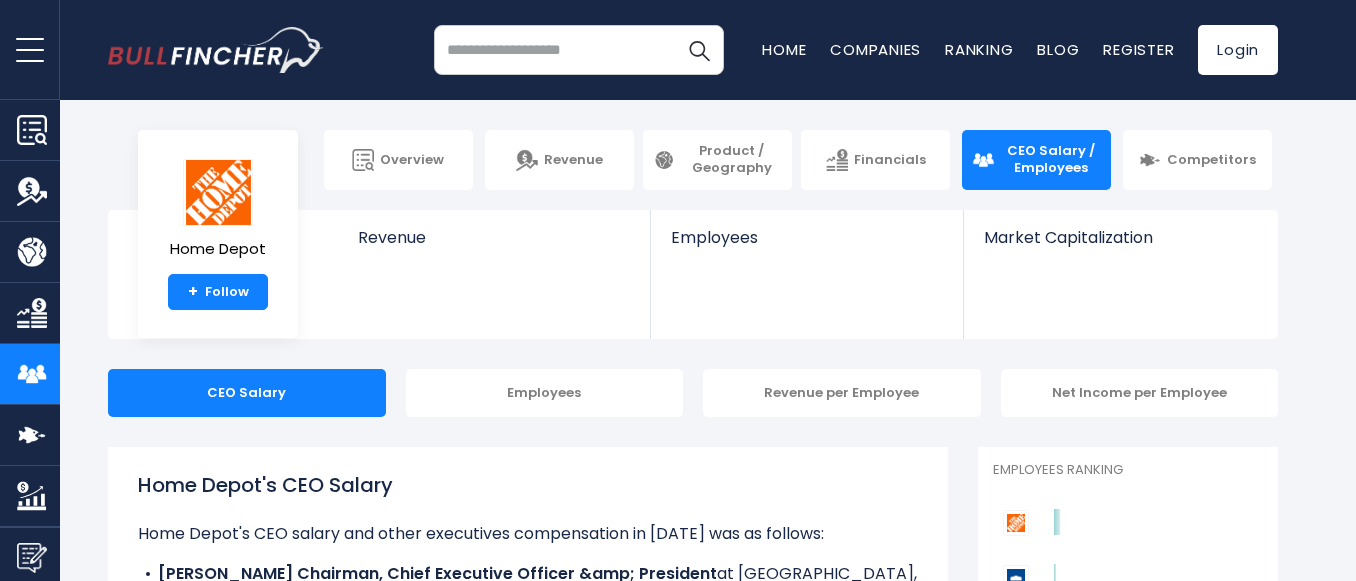 scroll, scrollTop: 0, scrollLeft: 0, axis: both 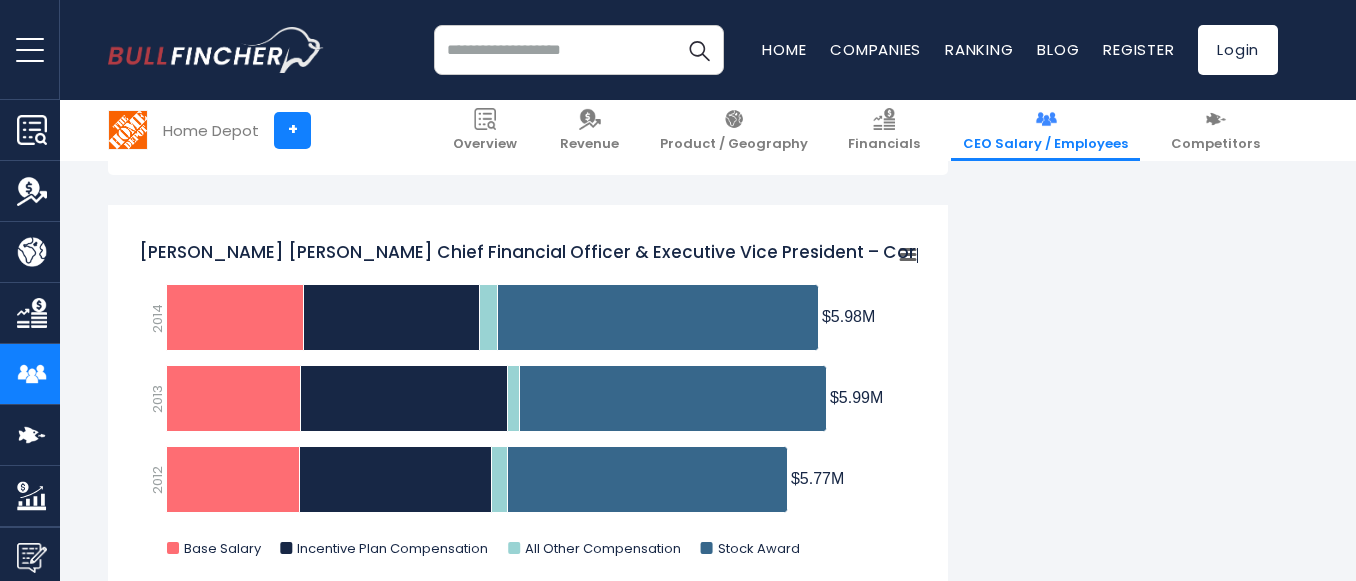 drag, startPoint x: 1360, startPoint y: 43, endPoint x: 1358, endPoint y: 153, distance: 110.01818 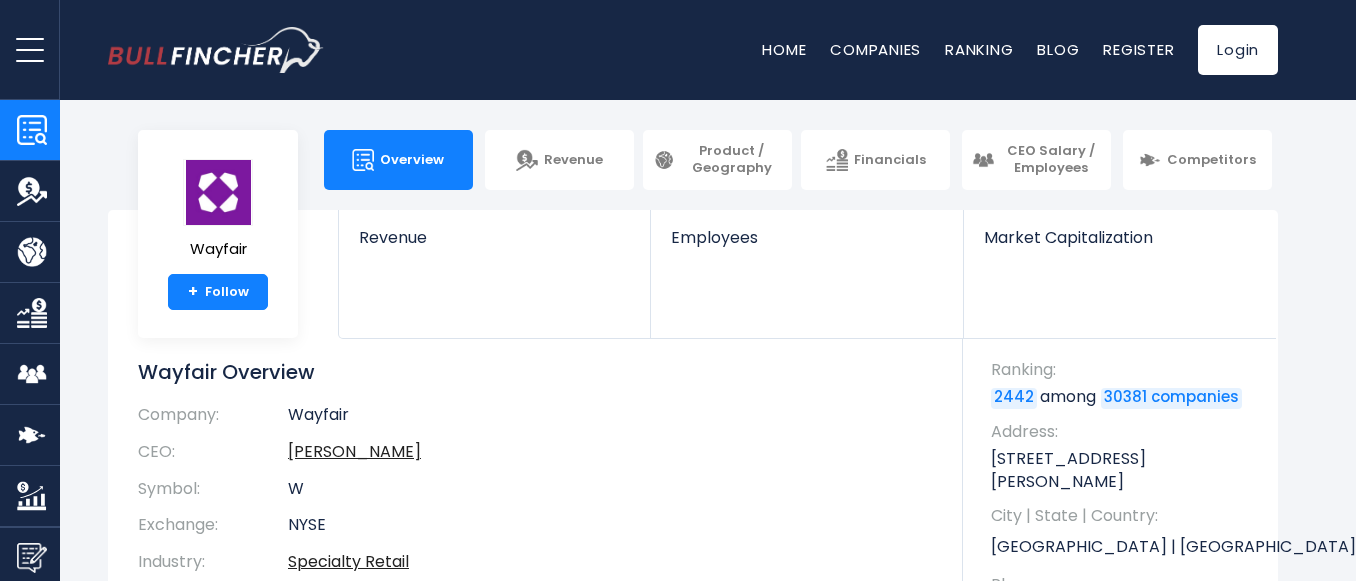scroll, scrollTop: 0, scrollLeft: 0, axis: both 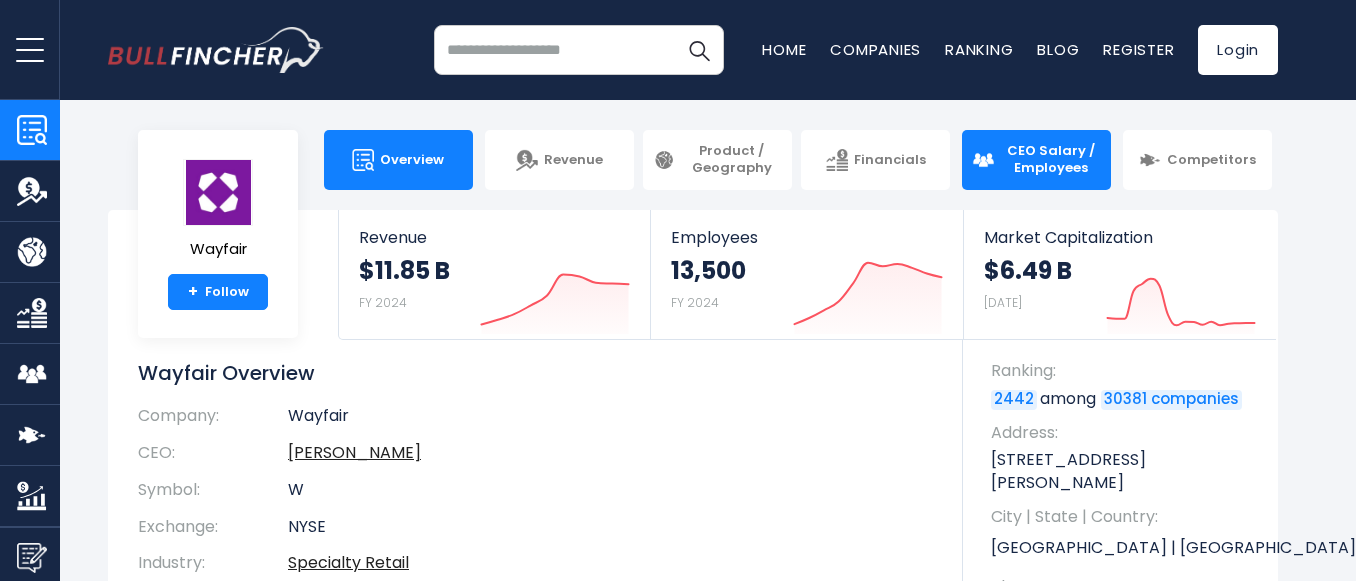 click on "CEO Salary / Employees" at bounding box center (1036, 160) 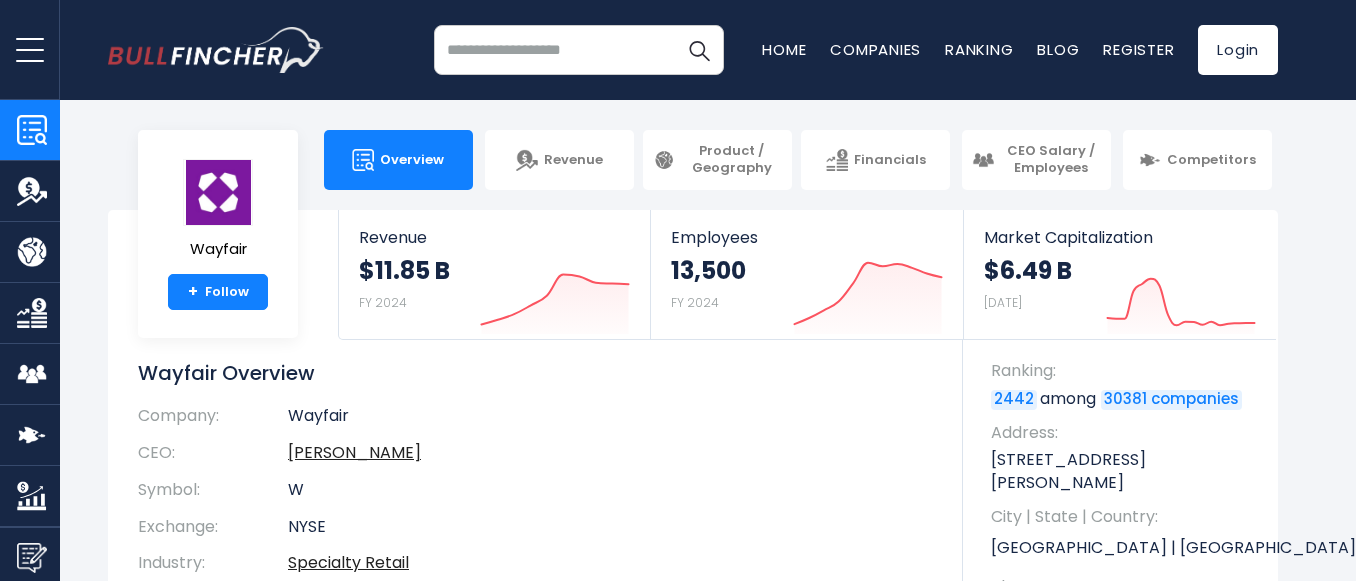 click at bounding box center (579, 50) 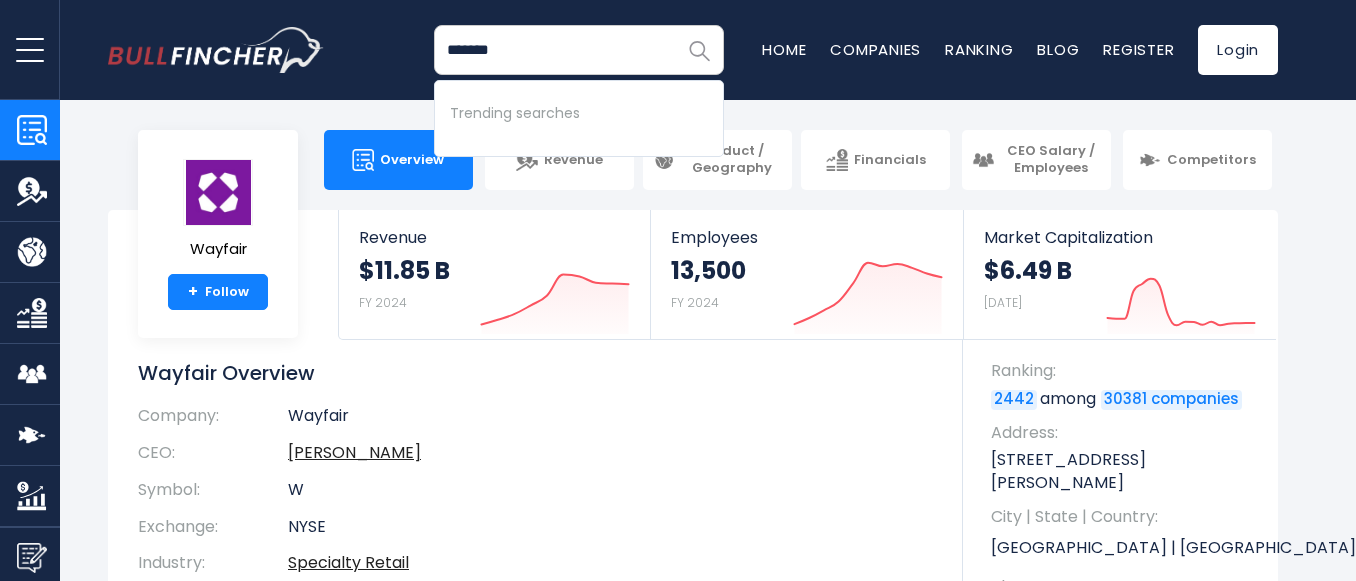 type on "*******" 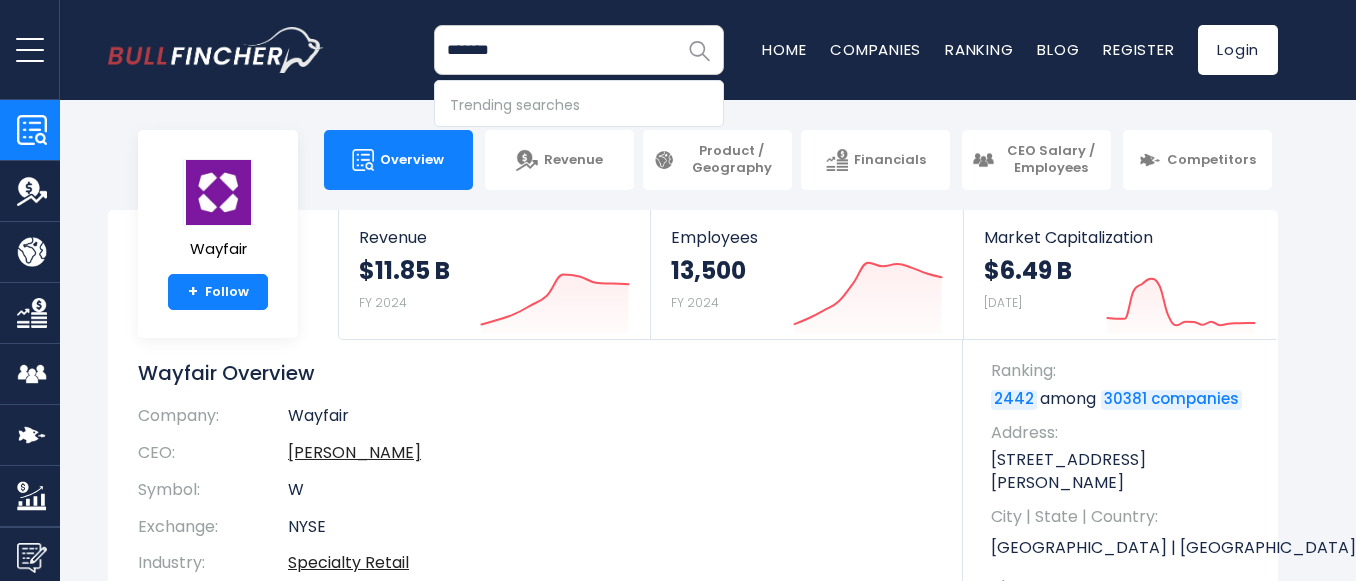 click at bounding box center (699, 50) 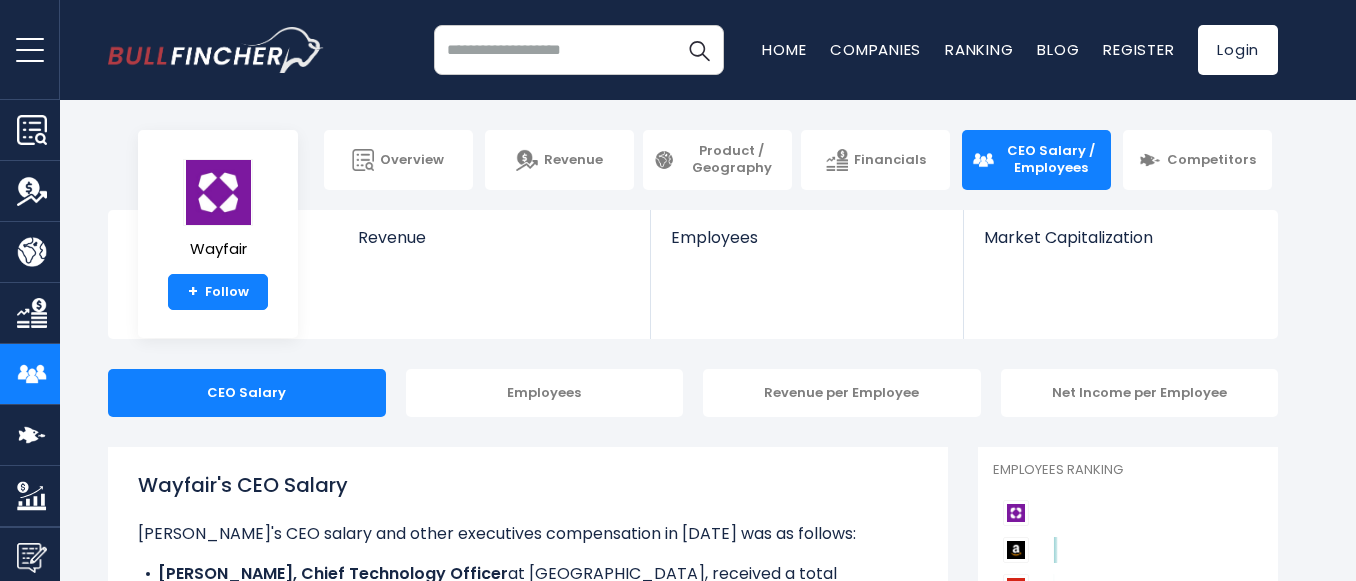 scroll, scrollTop: 0, scrollLeft: 0, axis: both 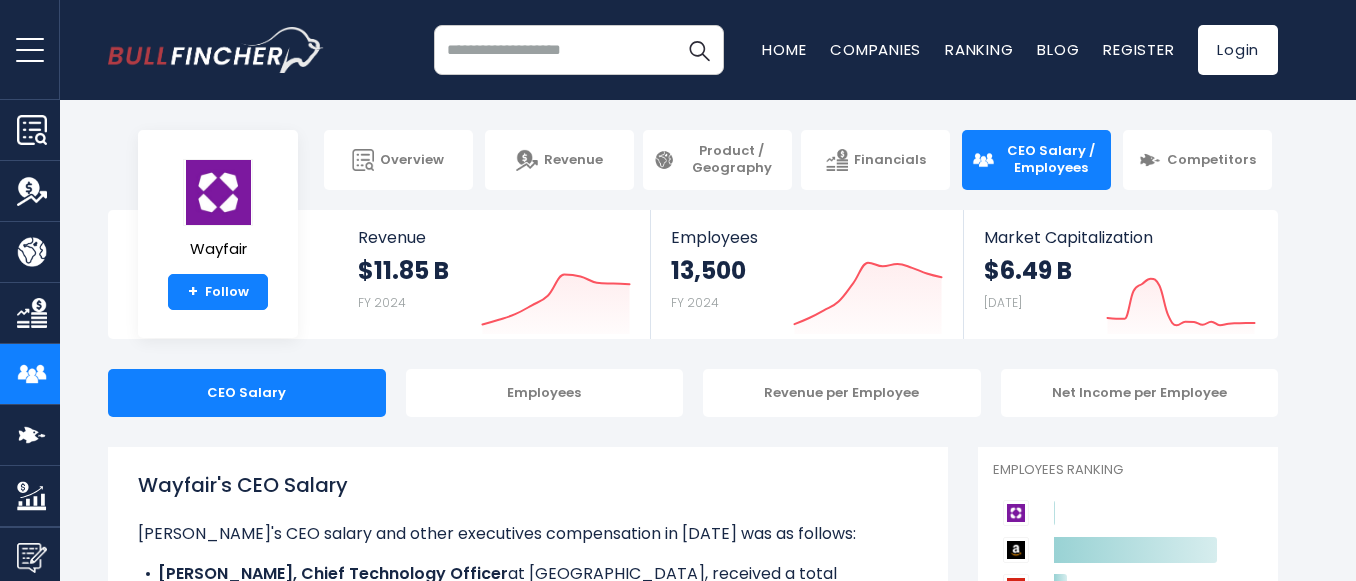 drag, startPoint x: 0, startPoint y: 0, endPoint x: 1365, endPoint y: -139, distance: 1372.0591 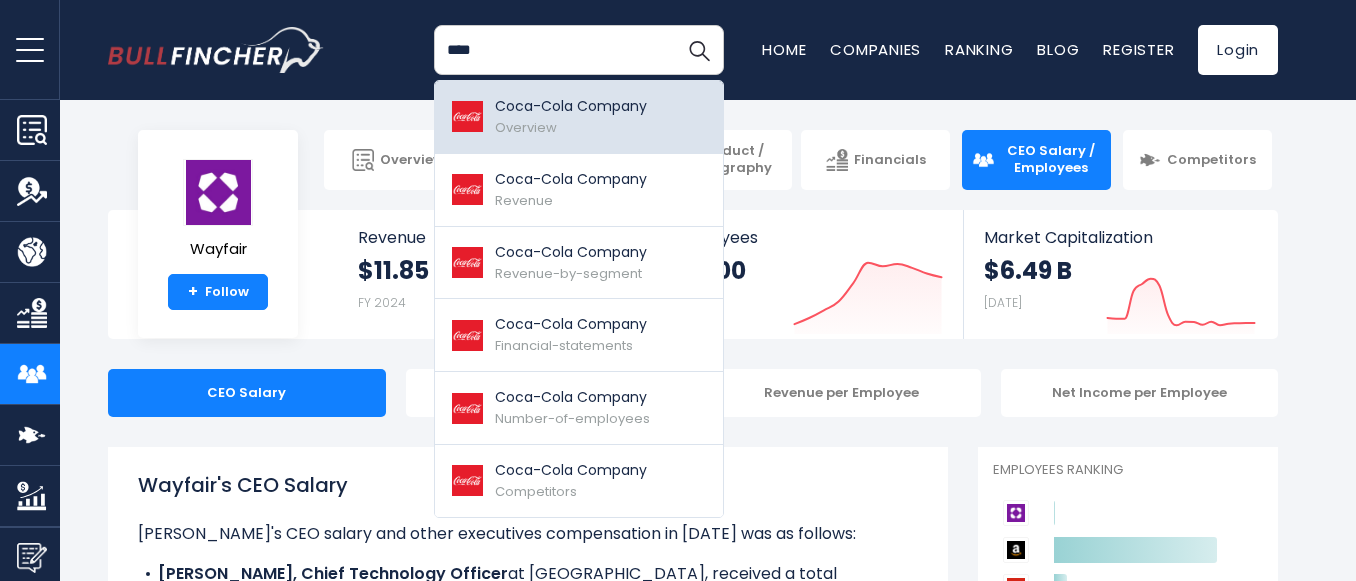 type on "****" 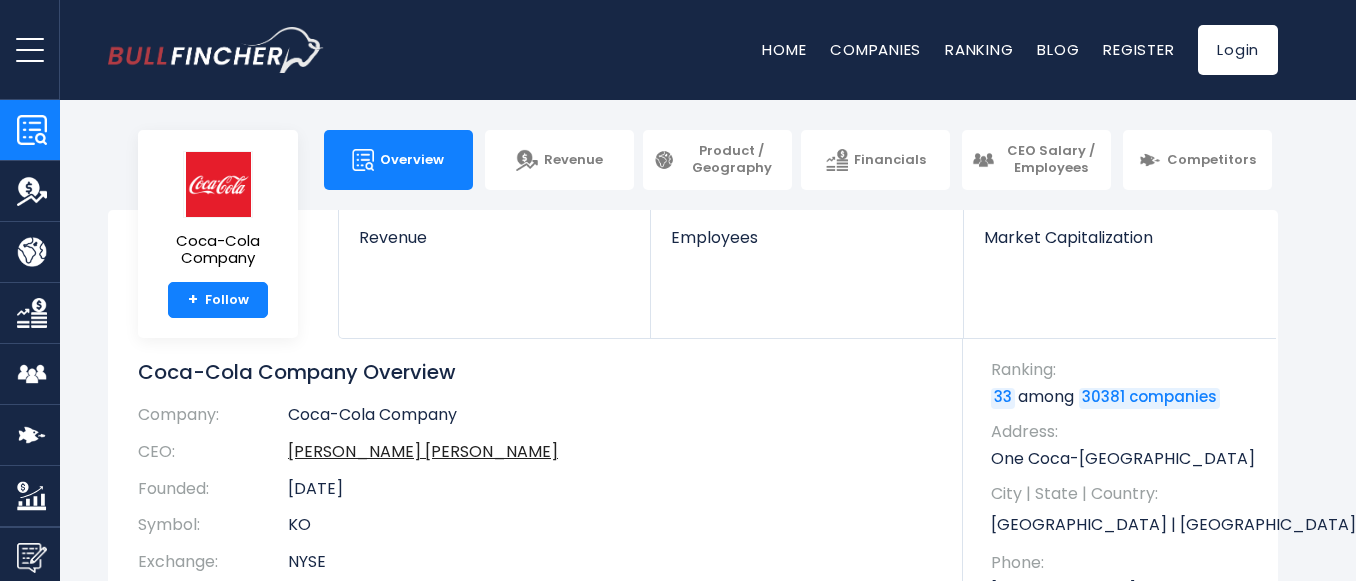 scroll, scrollTop: 0, scrollLeft: 0, axis: both 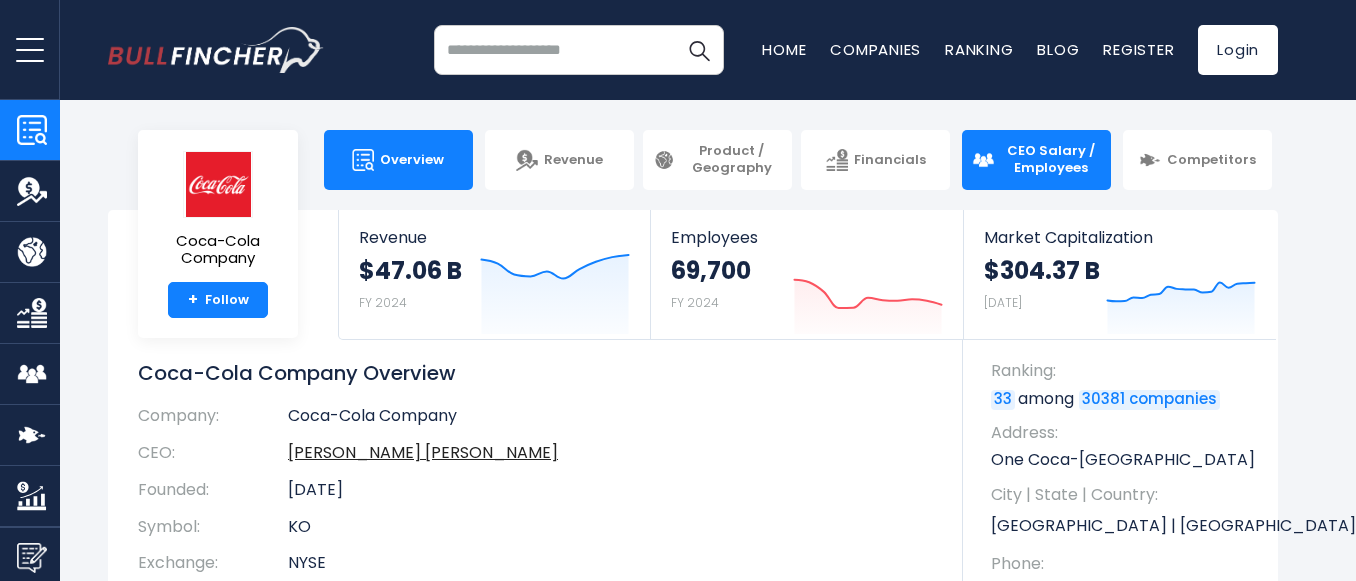 click on "CEO Salary / Employees" at bounding box center [1036, 160] 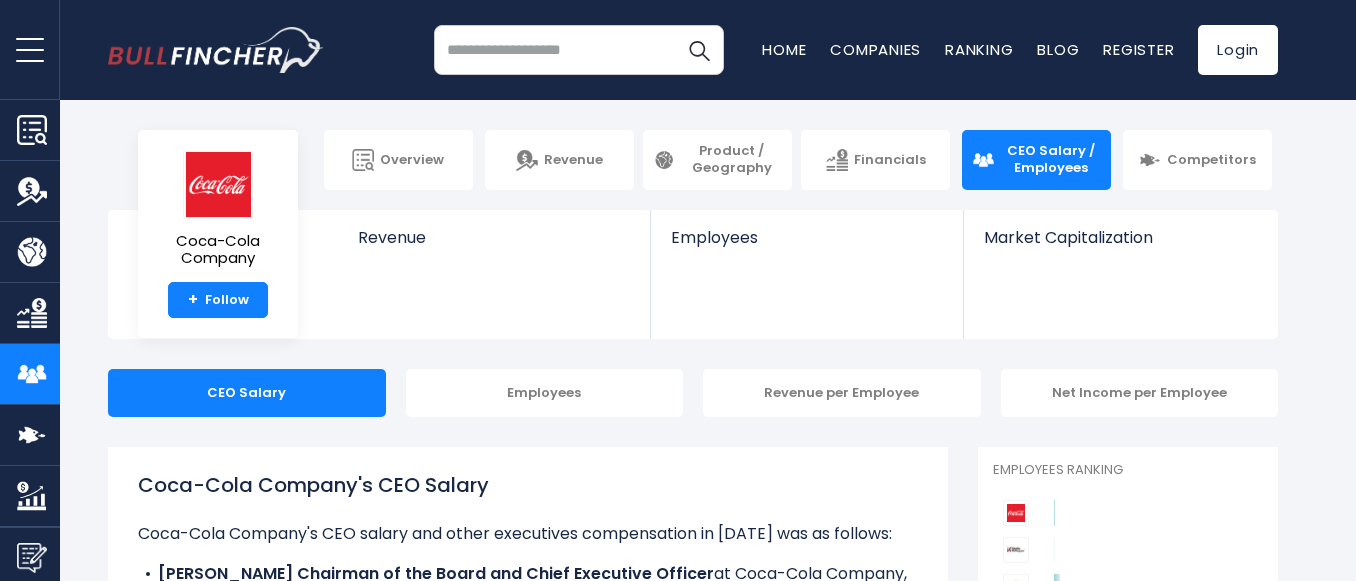 scroll, scrollTop: 0, scrollLeft: 0, axis: both 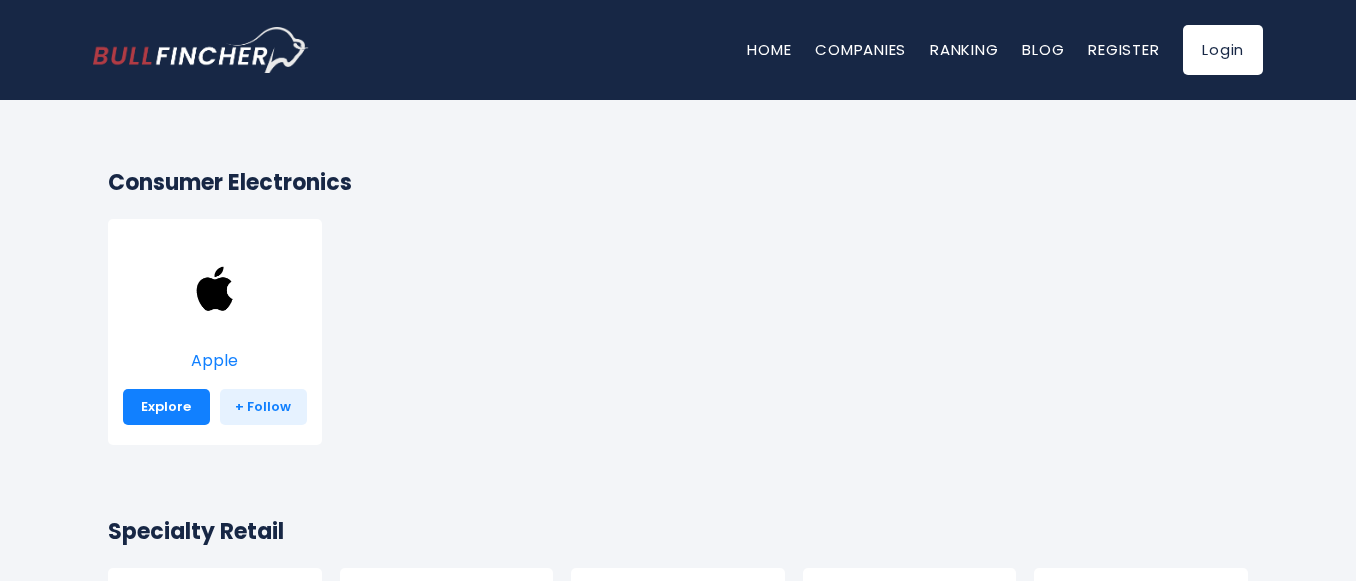 click at bounding box center (215, 289) 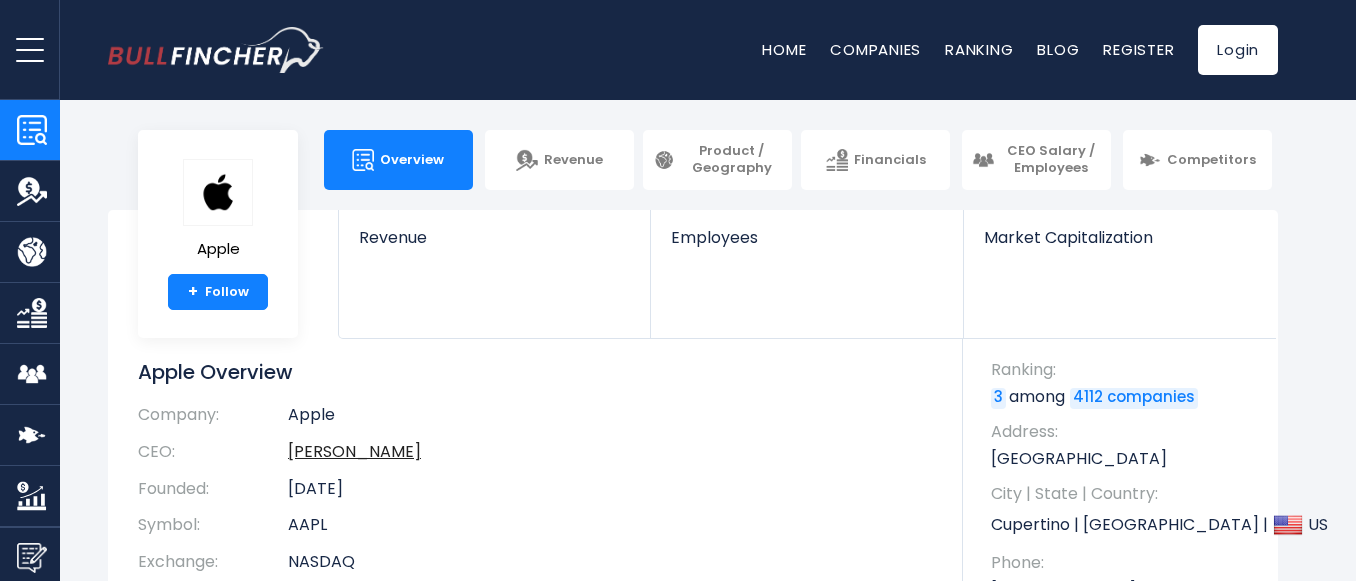 scroll, scrollTop: 0, scrollLeft: 0, axis: both 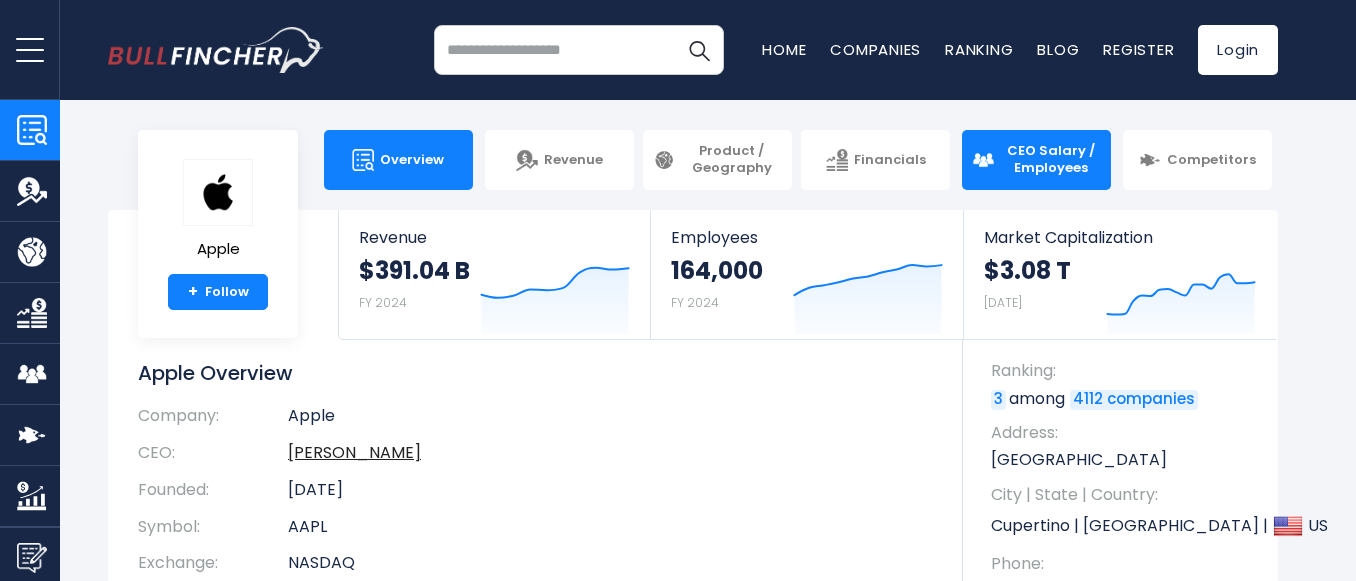 click on "CEO Salary / Employees" at bounding box center [1050, 160] 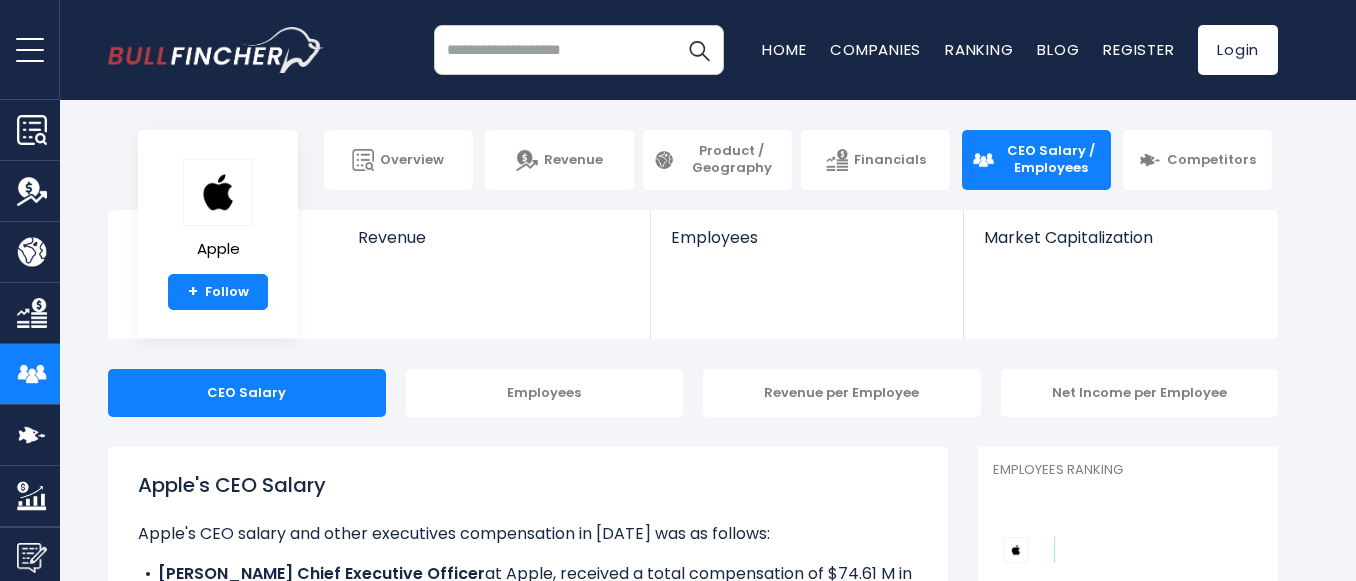scroll, scrollTop: 0, scrollLeft: 0, axis: both 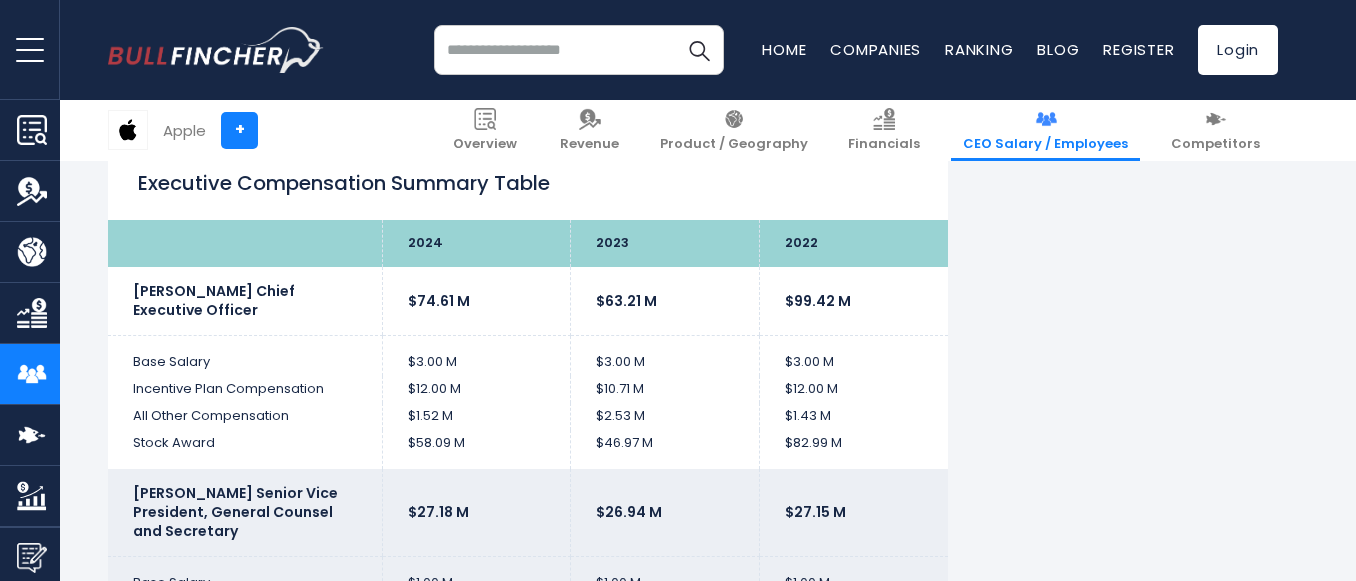 drag, startPoint x: 1364, startPoint y: 48, endPoint x: 1327, endPoint y: 369, distance: 323.12537 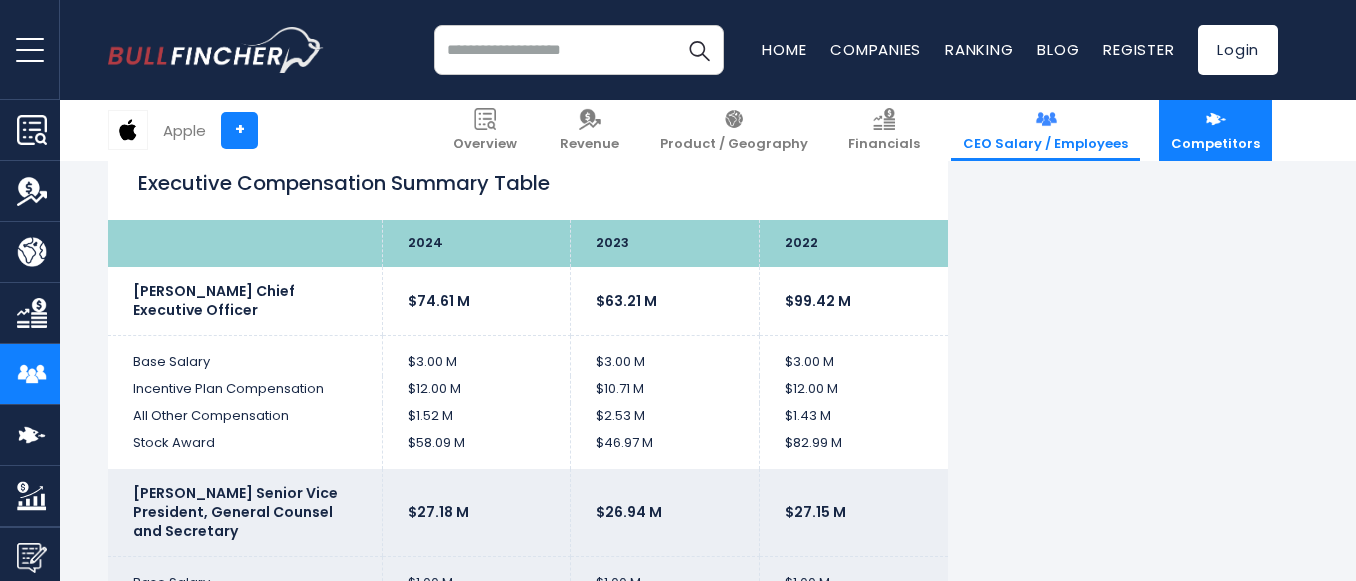 click on "Competitors" at bounding box center [1215, 144] 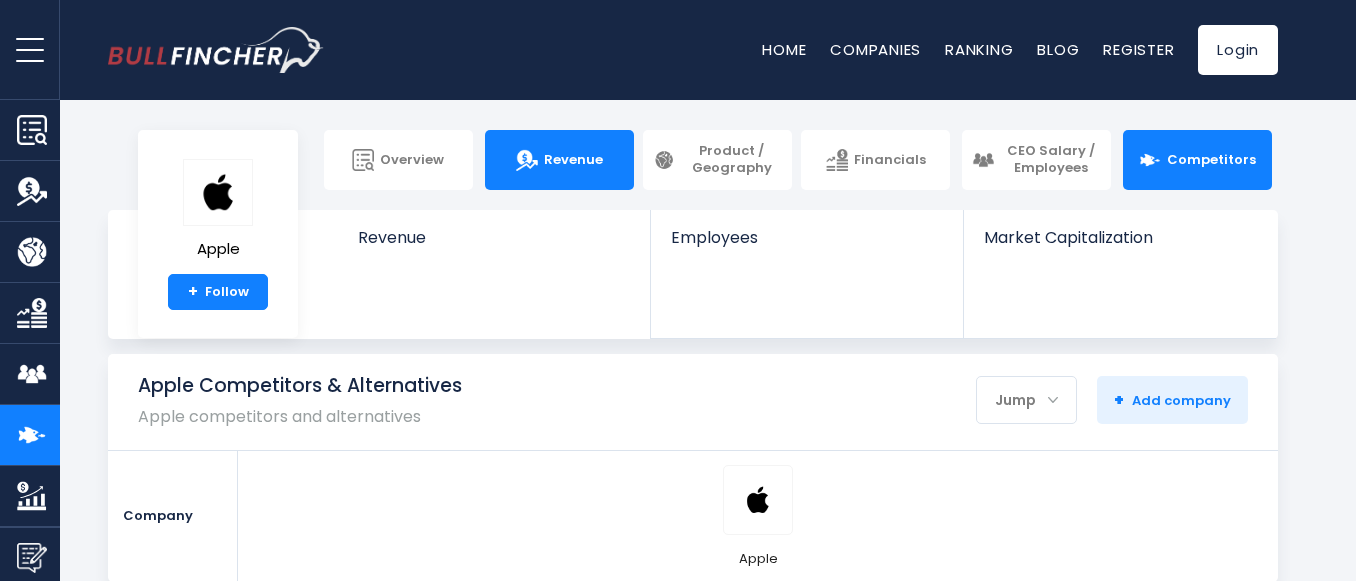 scroll, scrollTop: 0, scrollLeft: 0, axis: both 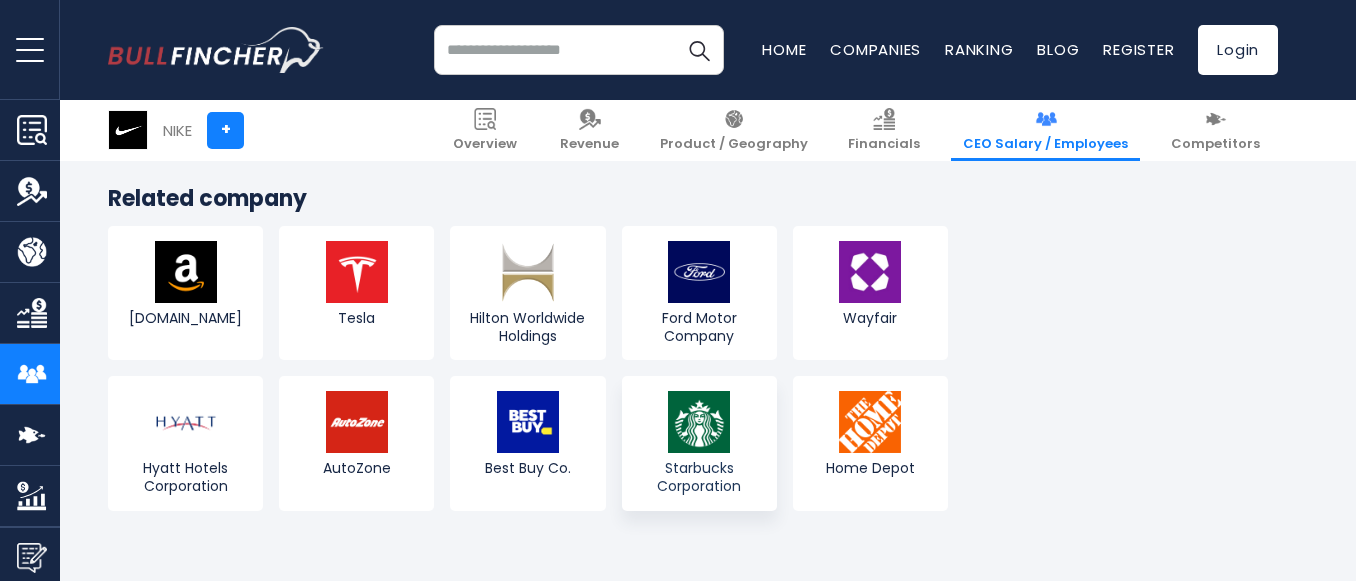 click on "Starbucks Corporation" at bounding box center [699, 443] 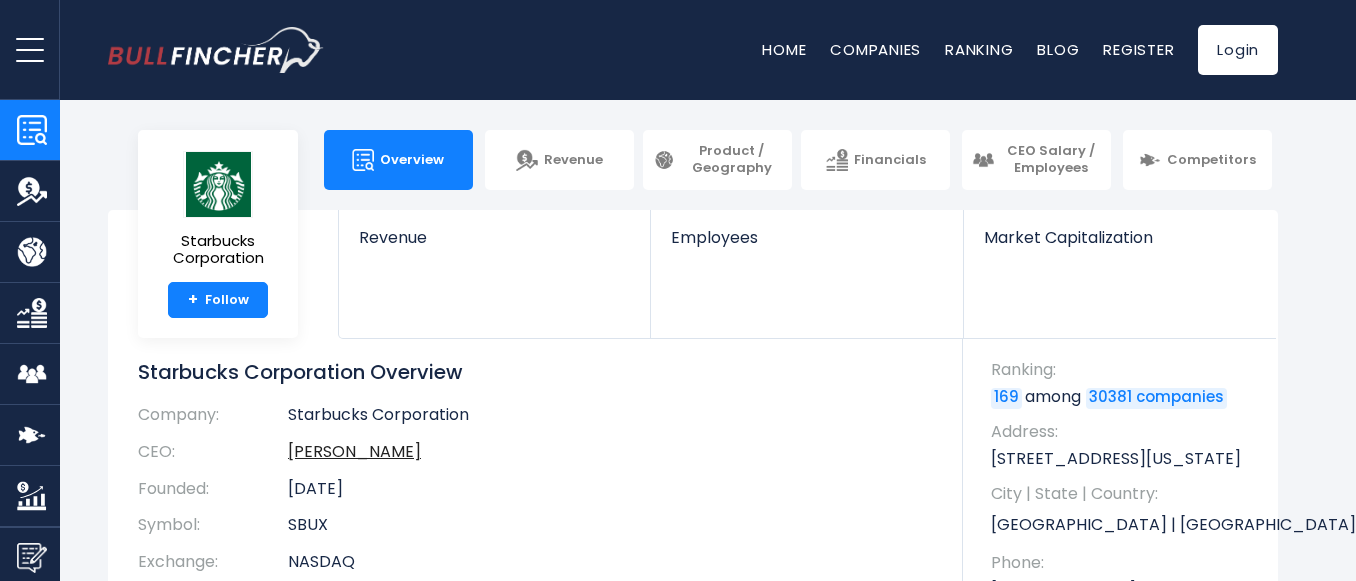 scroll, scrollTop: 0, scrollLeft: 0, axis: both 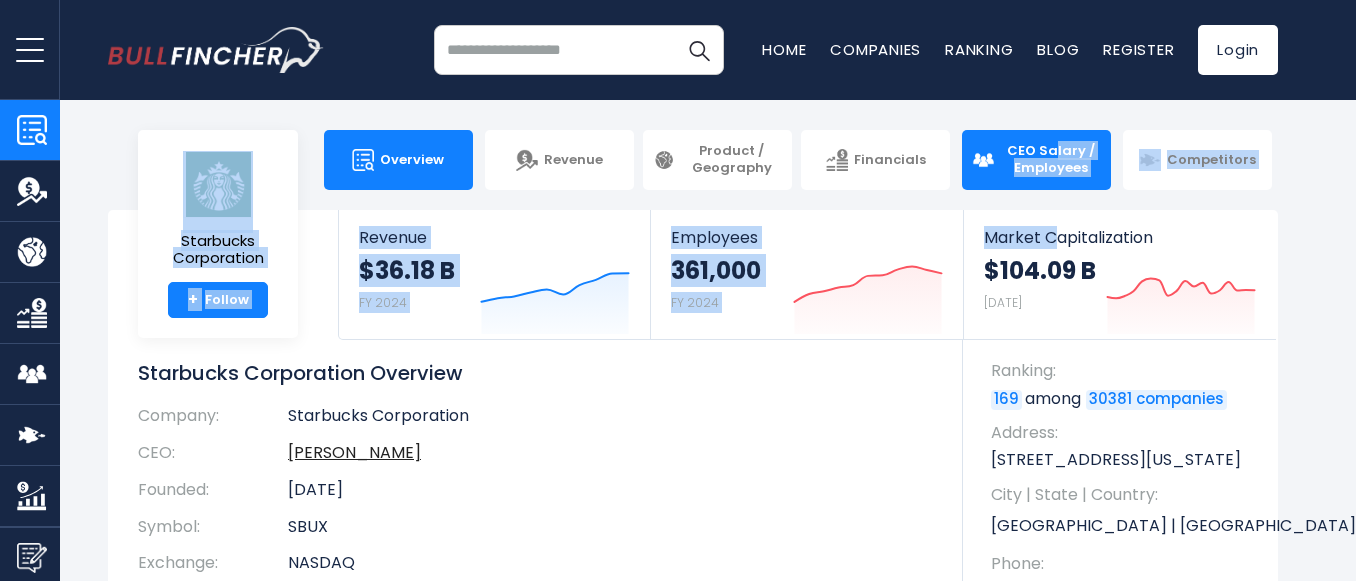 click on "Overview
Revenue
Product / Geography" at bounding box center [678, 290] 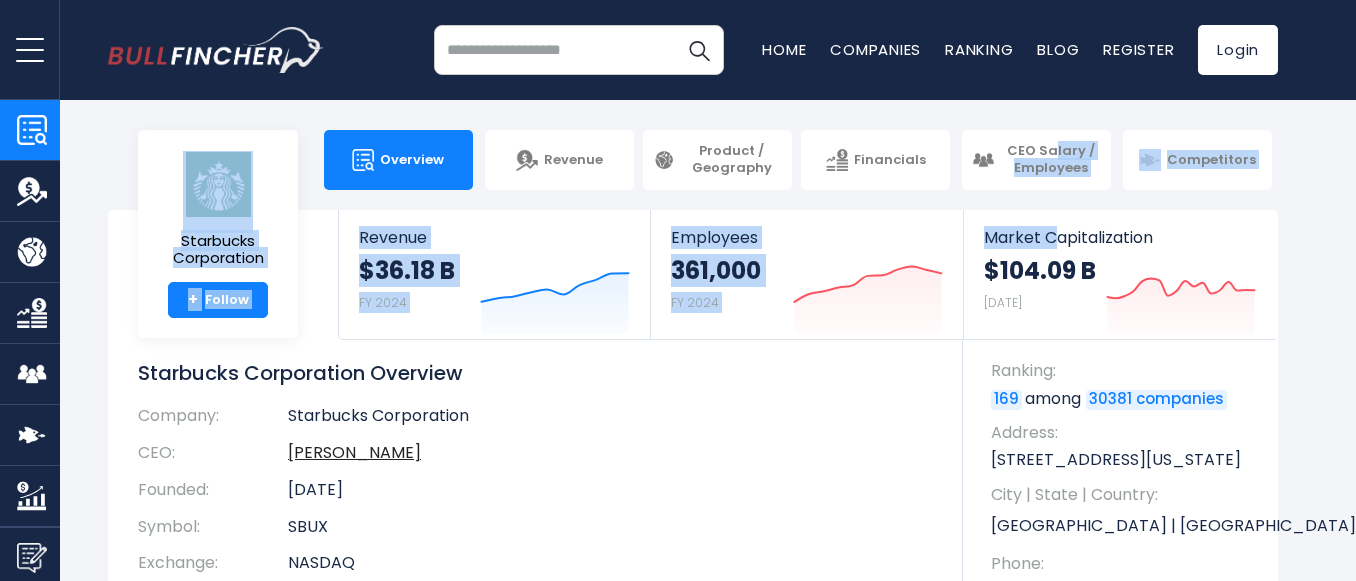 click on "Overview
Revenue
Product / Geography" at bounding box center [678, 290] 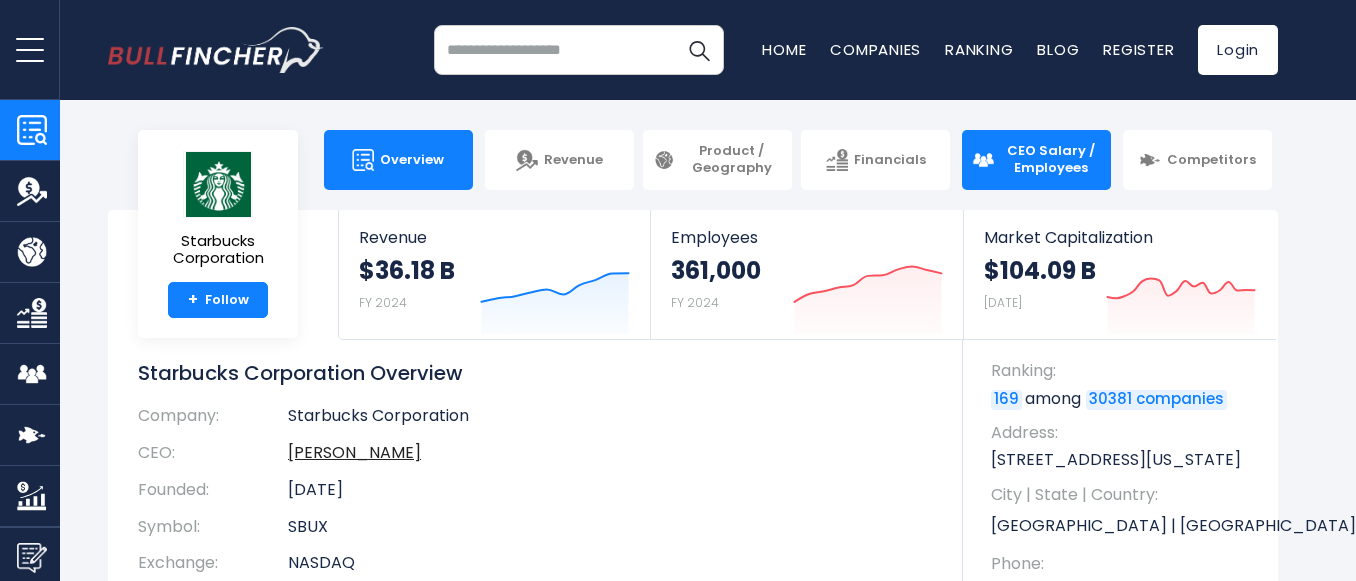 click on "CEO Salary / Employees" at bounding box center [1050, 160] 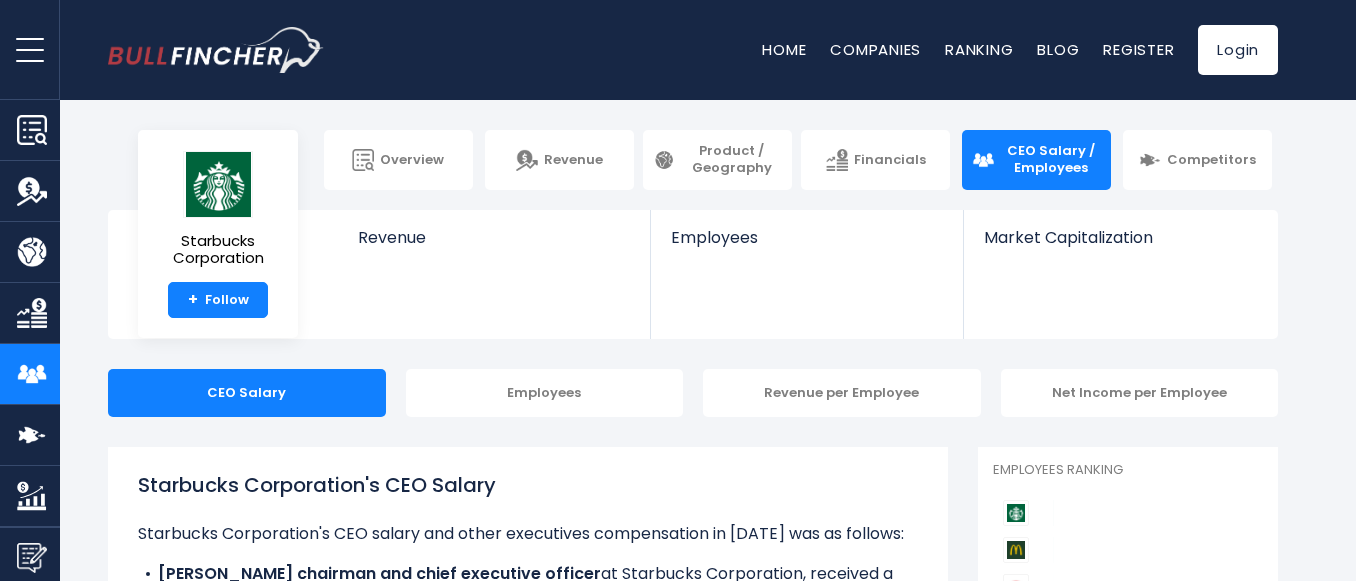 scroll, scrollTop: 0, scrollLeft: 0, axis: both 